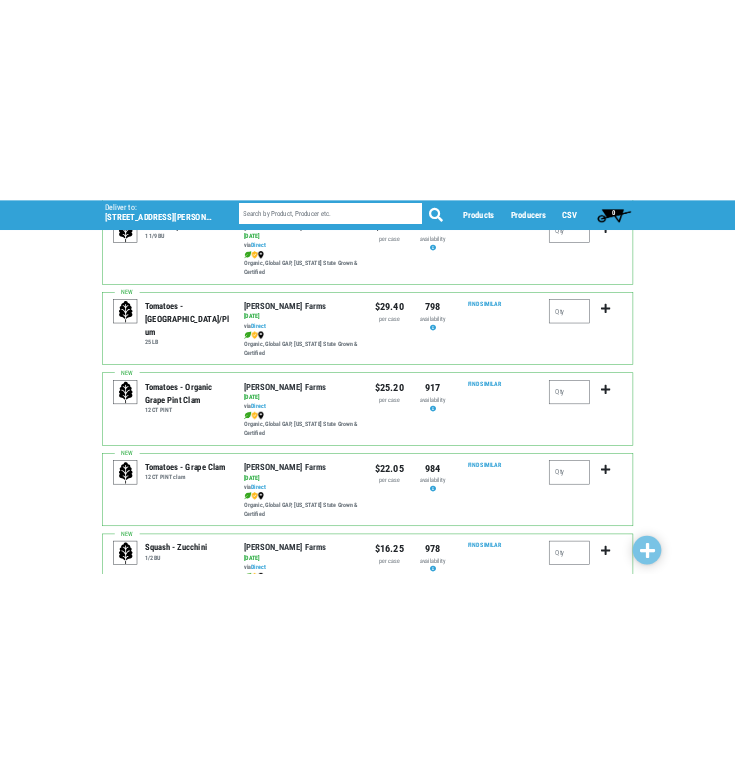 scroll, scrollTop: 400, scrollLeft: 0, axis: vertical 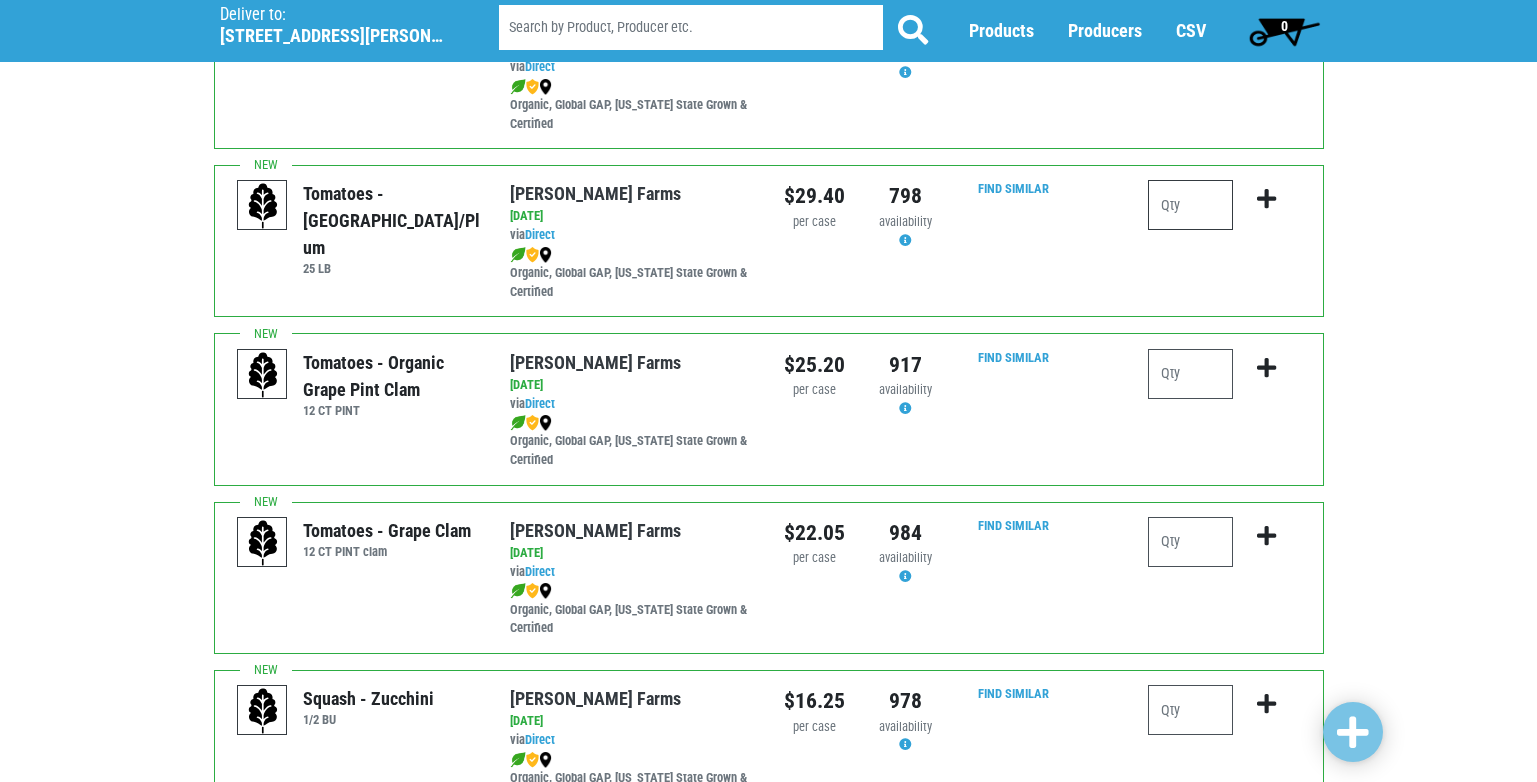 click at bounding box center [1190, 205] 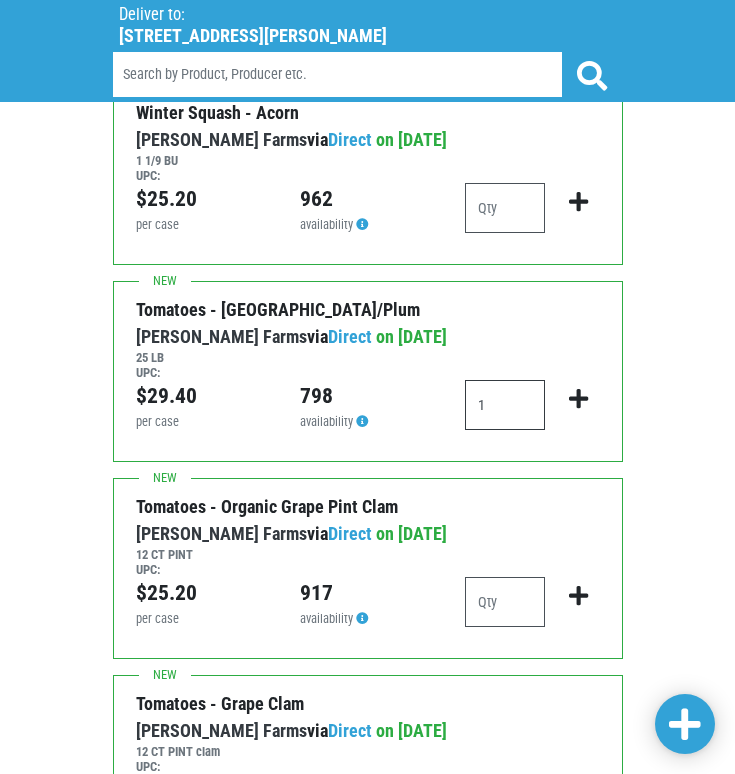 type on "1" 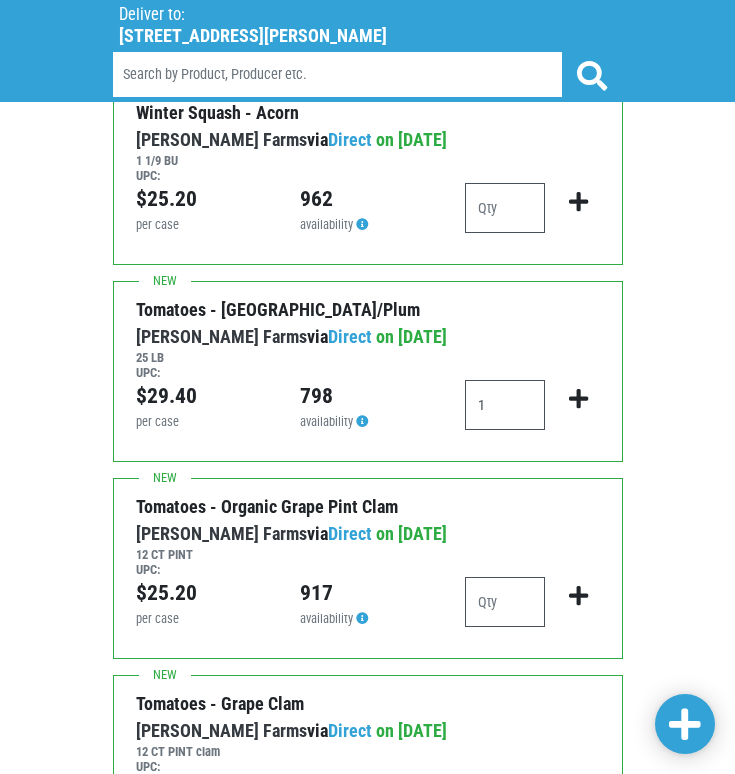 click on "Tomatoes - [GEOGRAPHIC_DATA]/Plum
25 LB" at bounding box center [354, 309] 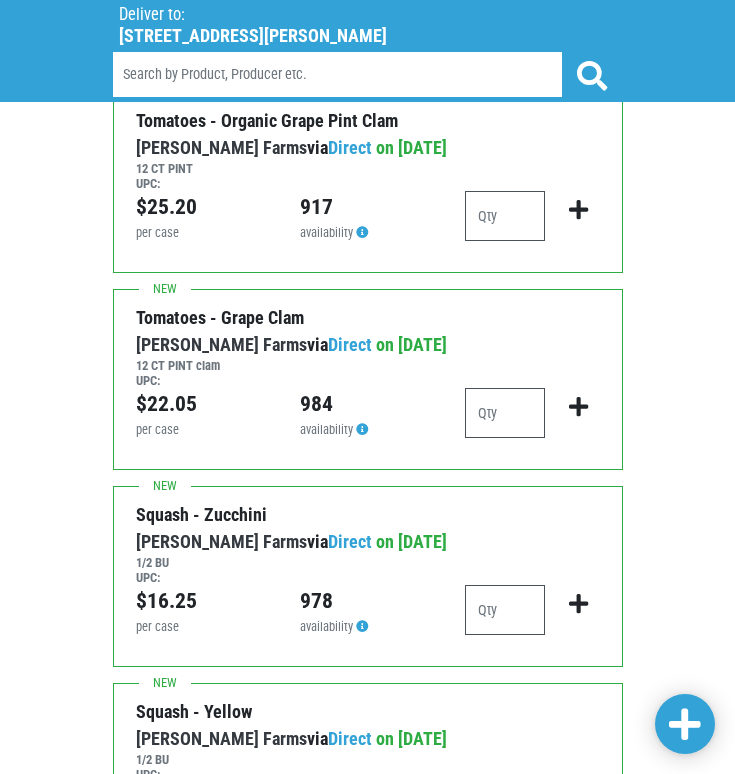 scroll, scrollTop: 800, scrollLeft: 0, axis: vertical 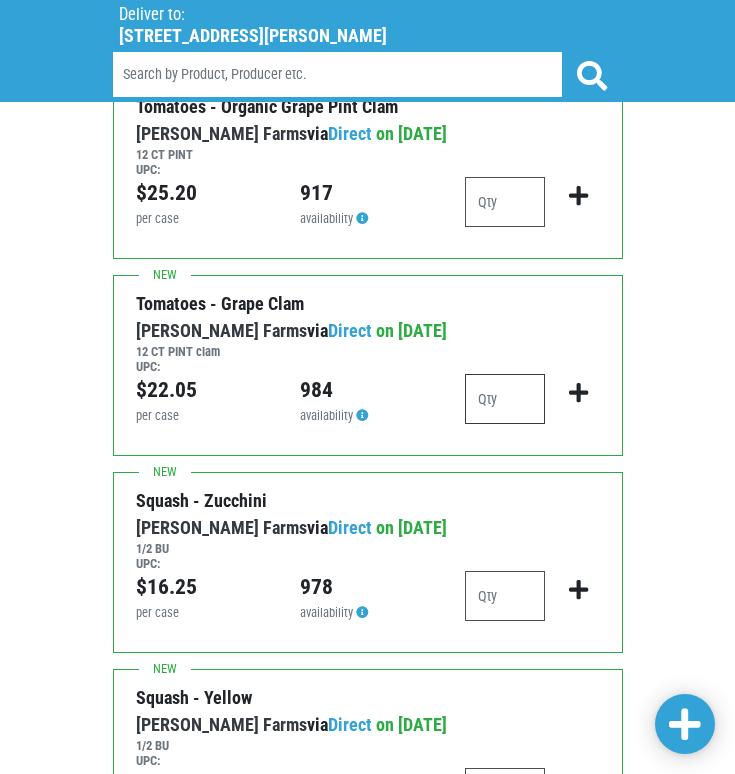 click at bounding box center (505, 399) 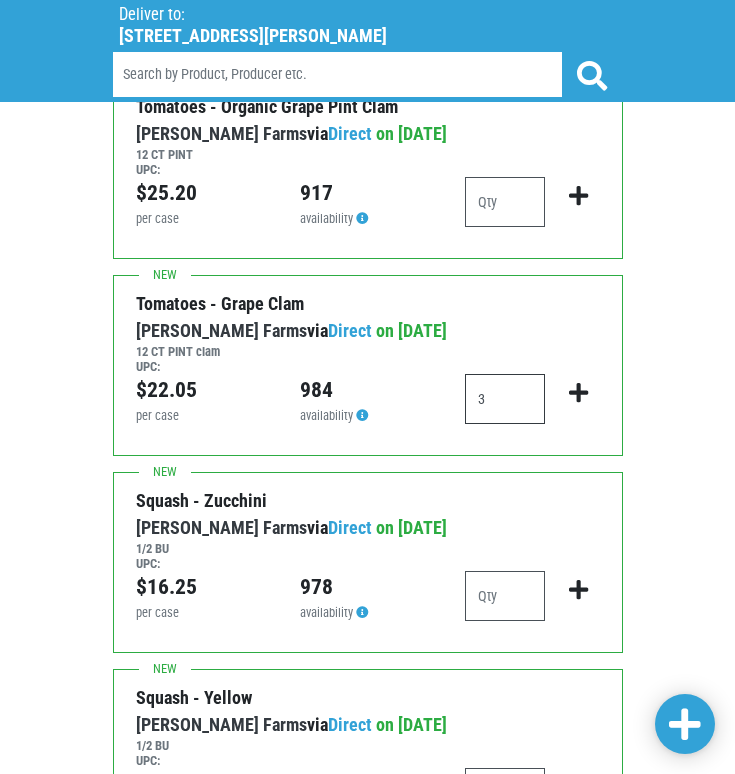 type on "3" 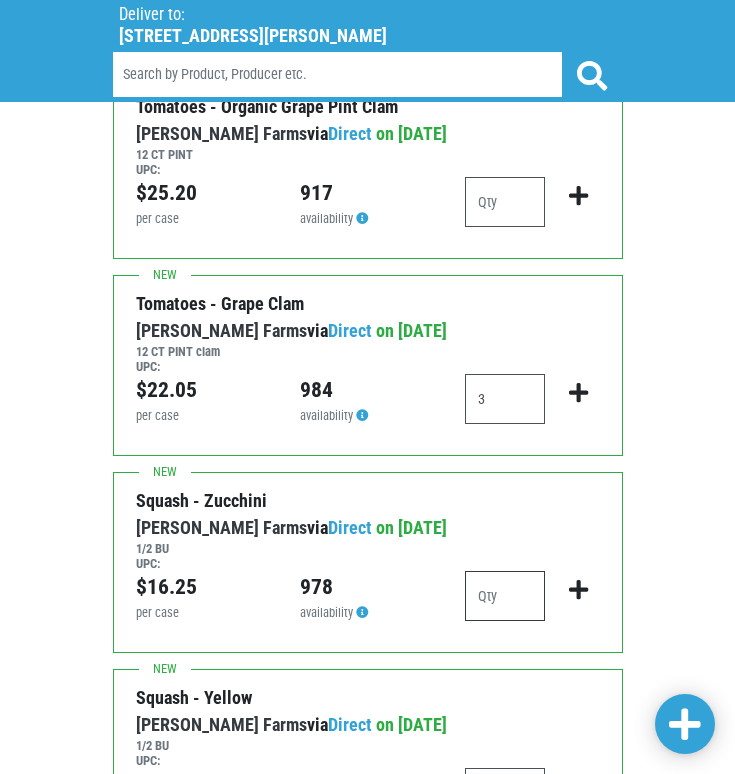 click at bounding box center (505, 596) 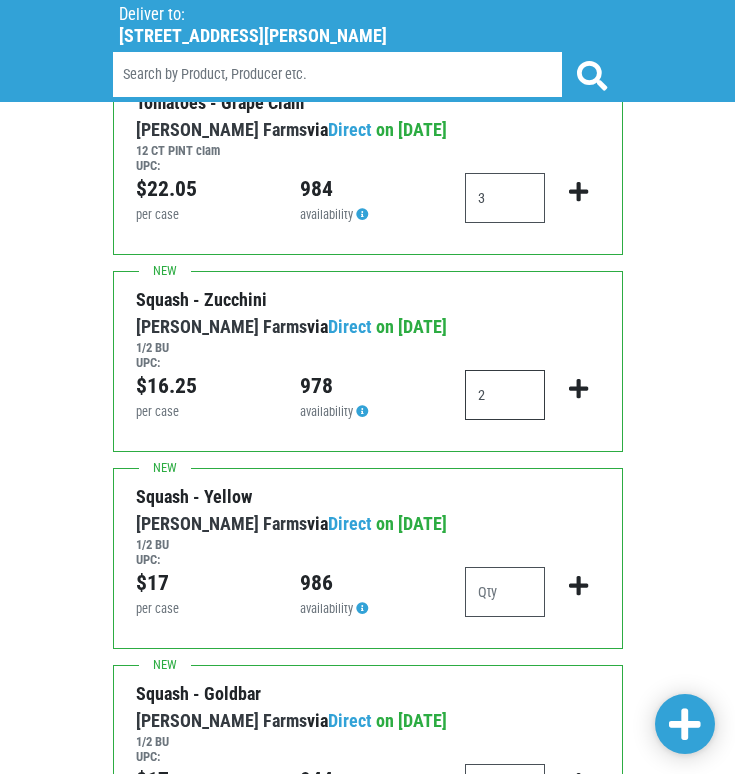 scroll, scrollTop: 1100, scrollLeft: 0, axis: vertical 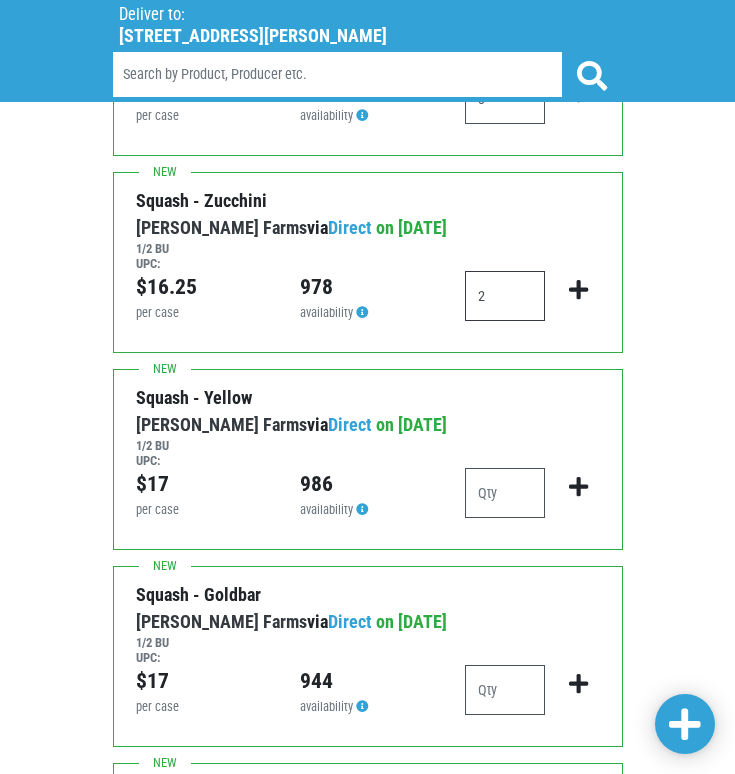 type on "2" 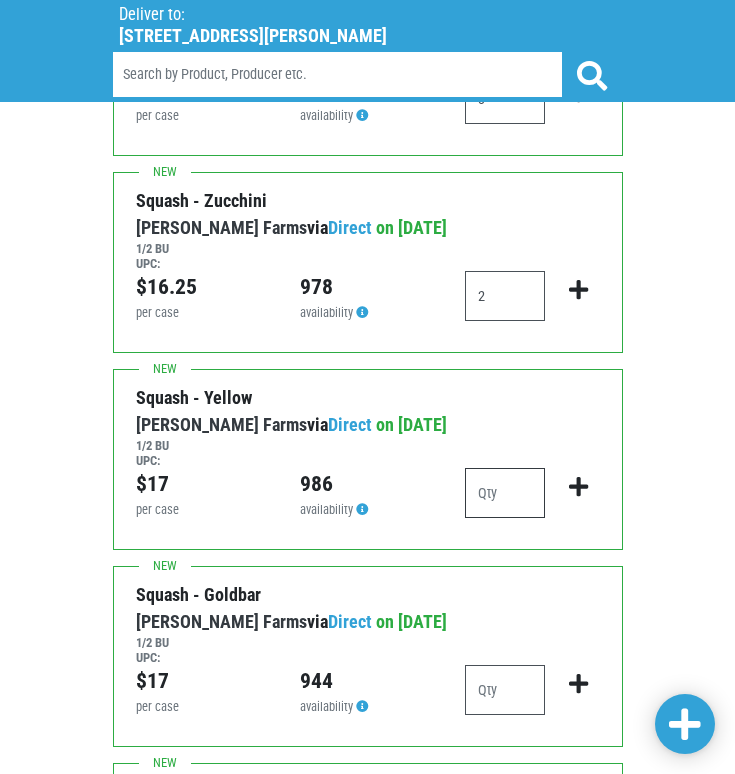 click at bounding box center [505, 493] 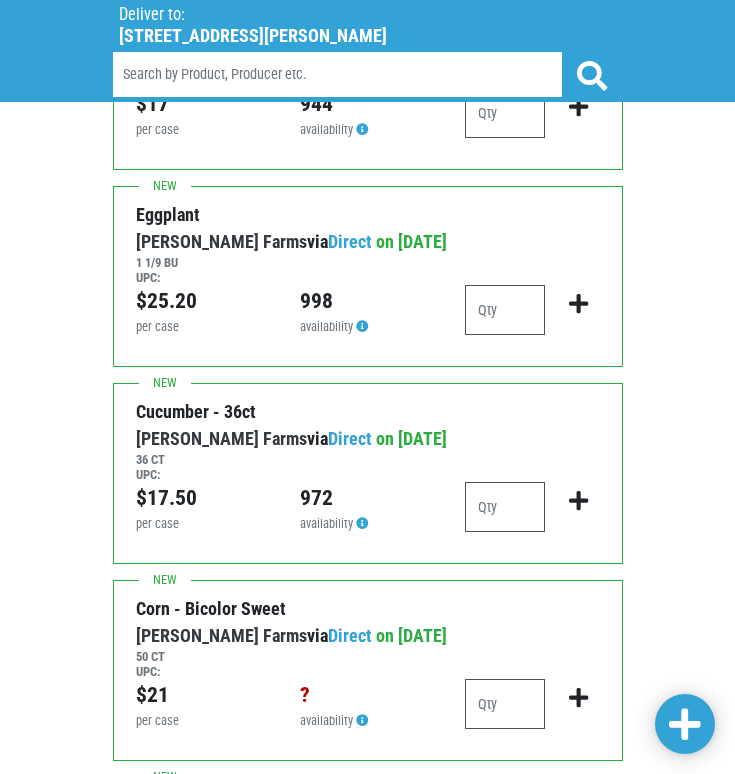 scroll, scrollTop: 1700, scrollLeft: 0, axis: vertical 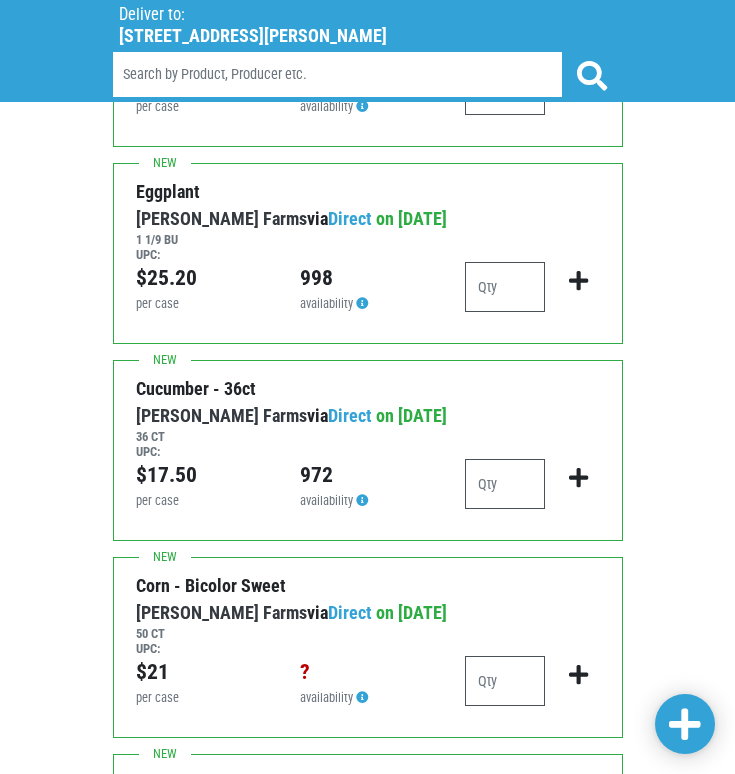 type on "2" 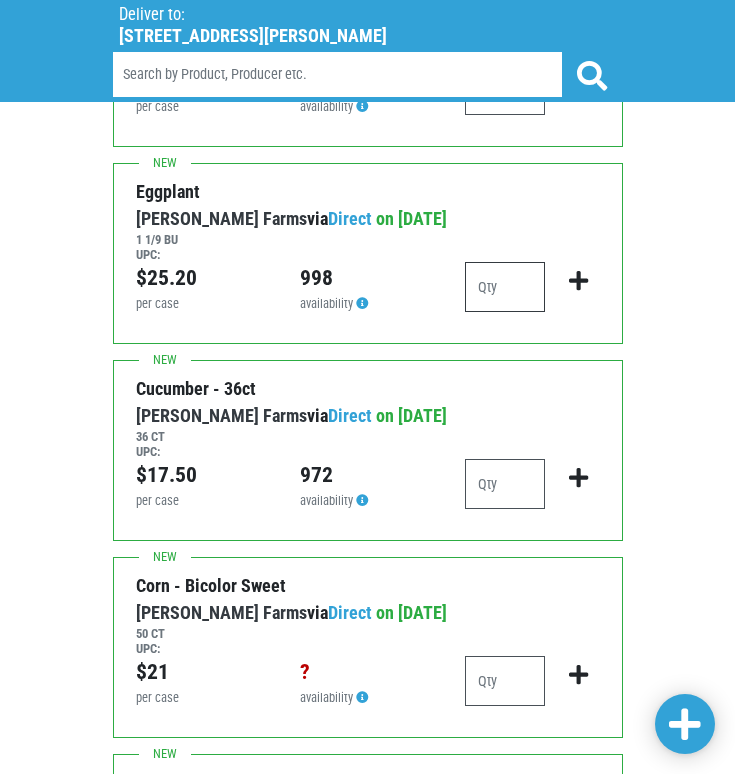 click at bounding box center (505, 287) 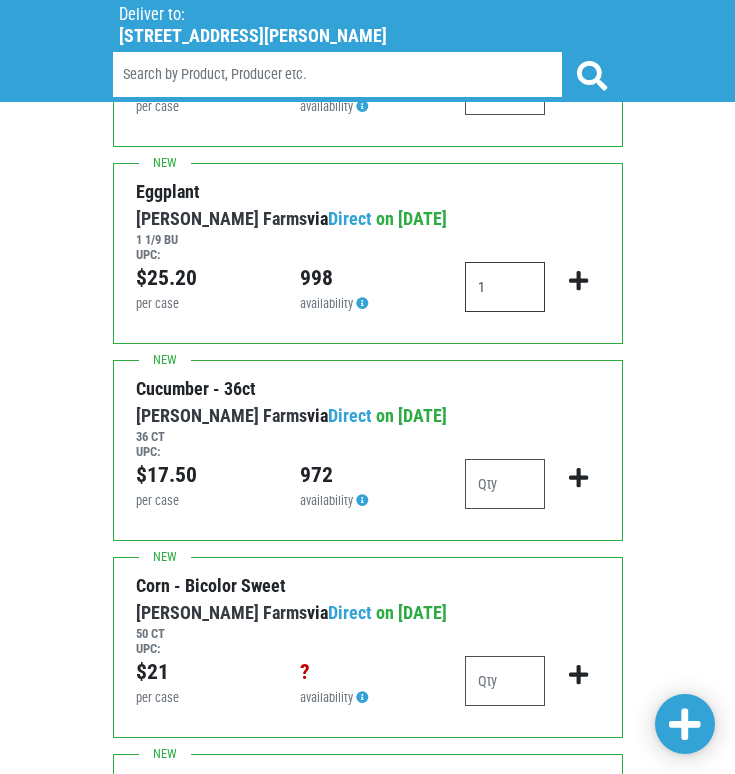 type on "1" 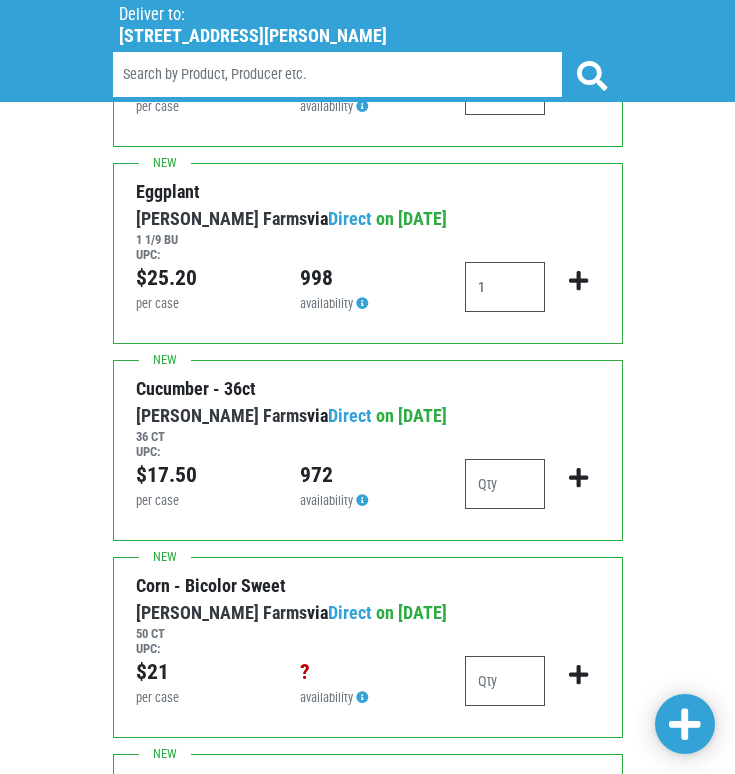 click on "Eggplant
1 1/9 BU
[PERSON_NAME][GEOGRAPHIC_DATA]
via  Direct
on [DATE]
1 1/9 BU
UPC:
[PERSON_NAME] Farms
[DATE]
via  Direct
Organic, Global GAP, [US_STATE] State Grown & Certified
$25.20
per case
998
availability
Find Similar
1" at bounding box center (368, 253) 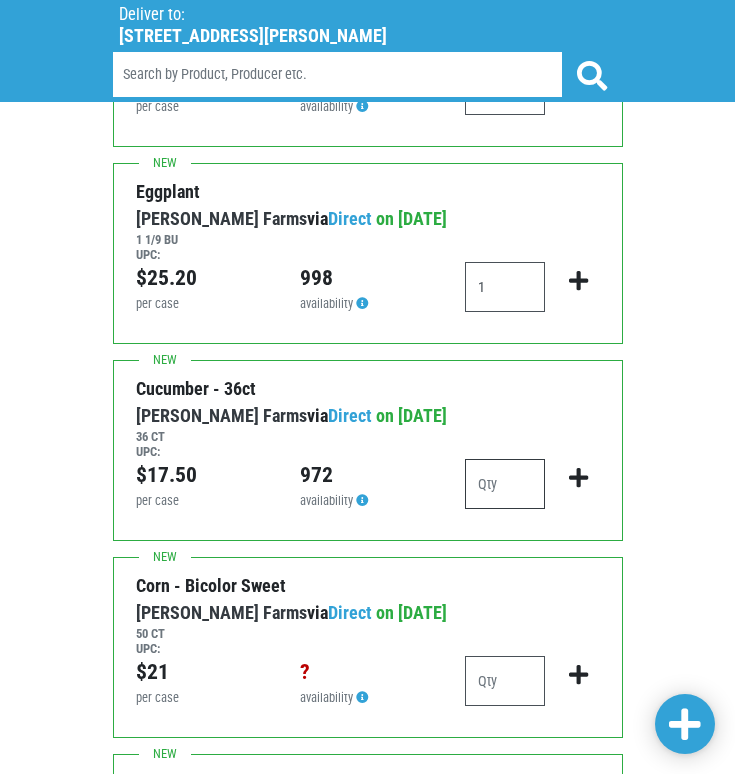 click at bounding box center [505, 484] 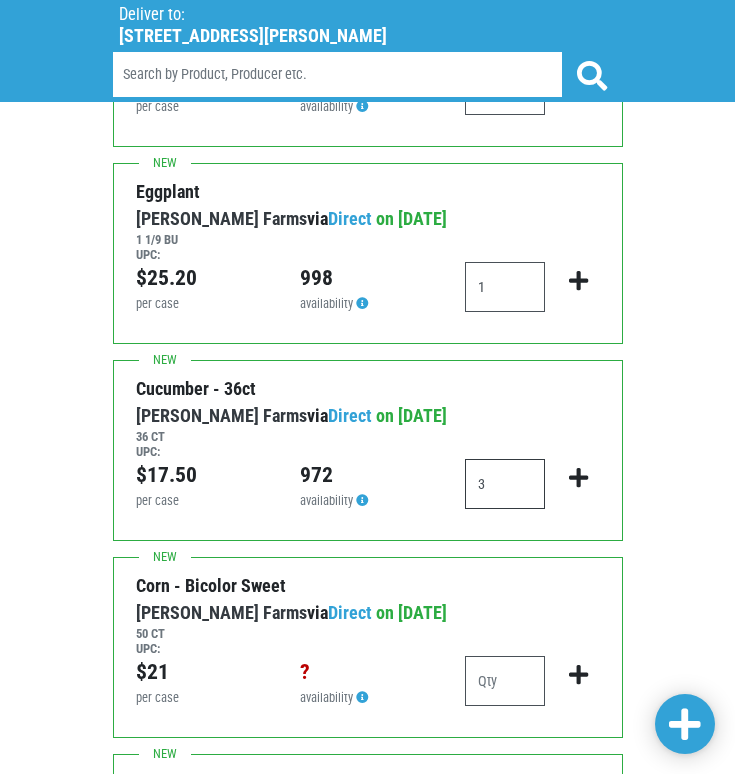 type on "3" 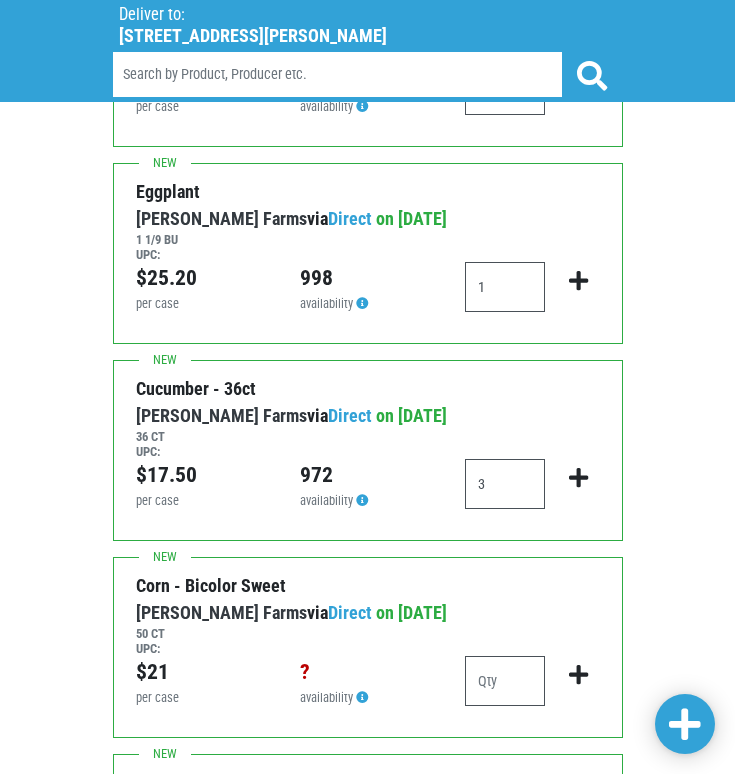 click on "[PERSON_NAME] Farms
via  Direct
on [DATE]
36 CT
UPC:" at bounding box center (354, 430) 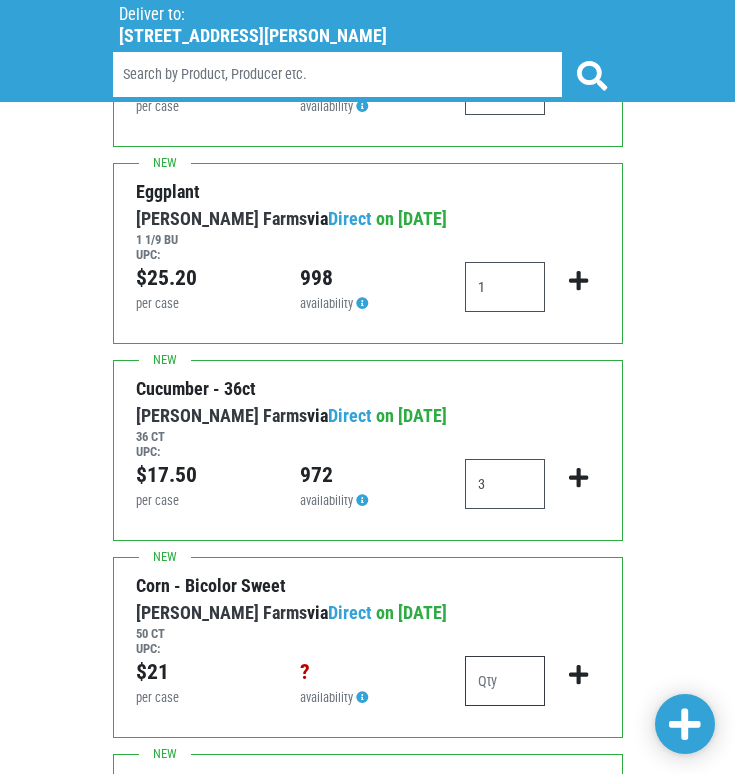 click at bounding box center (505, 681) 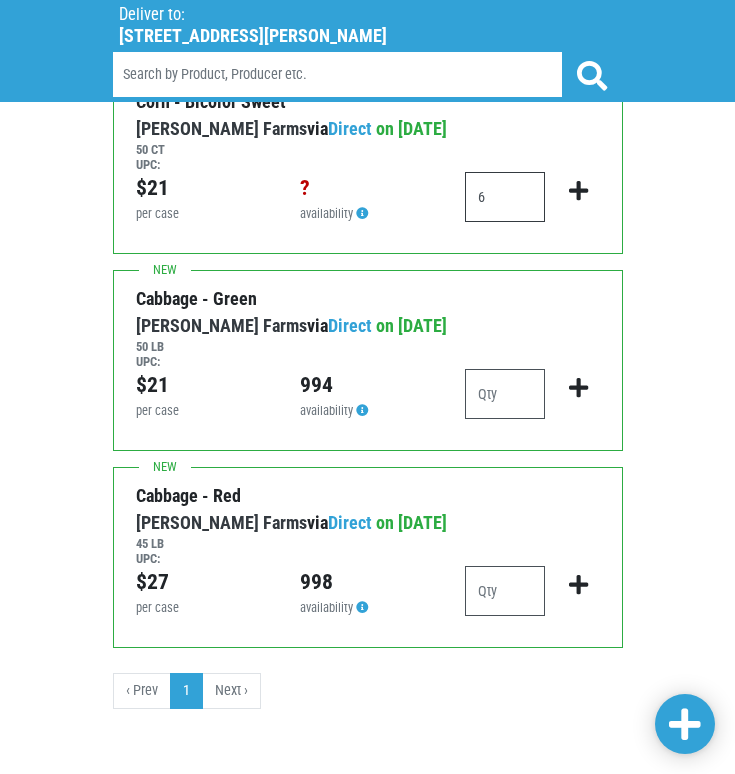 scroll, scrollTop: 2185, scrollLeft: 0, axis: vertical 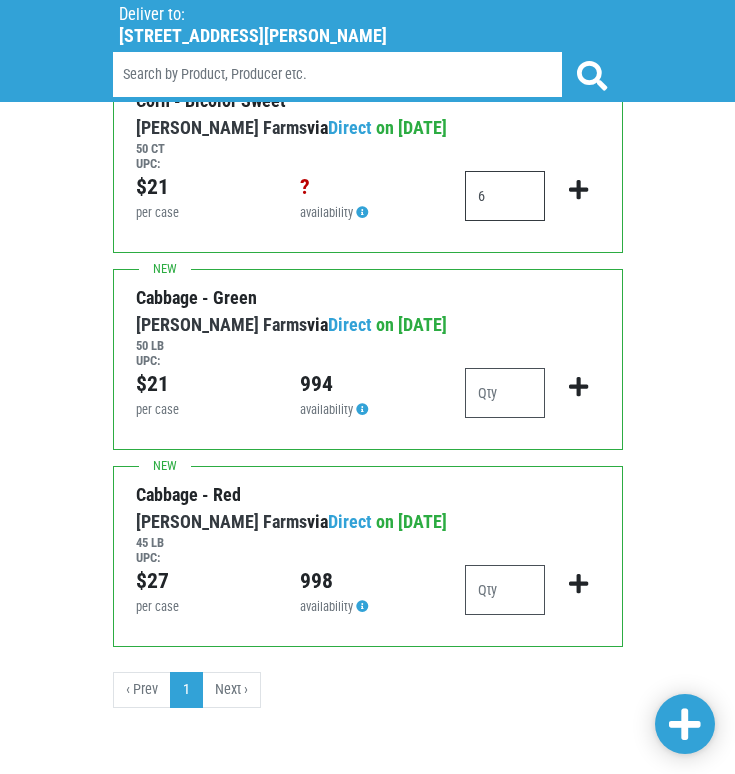 type on "6" 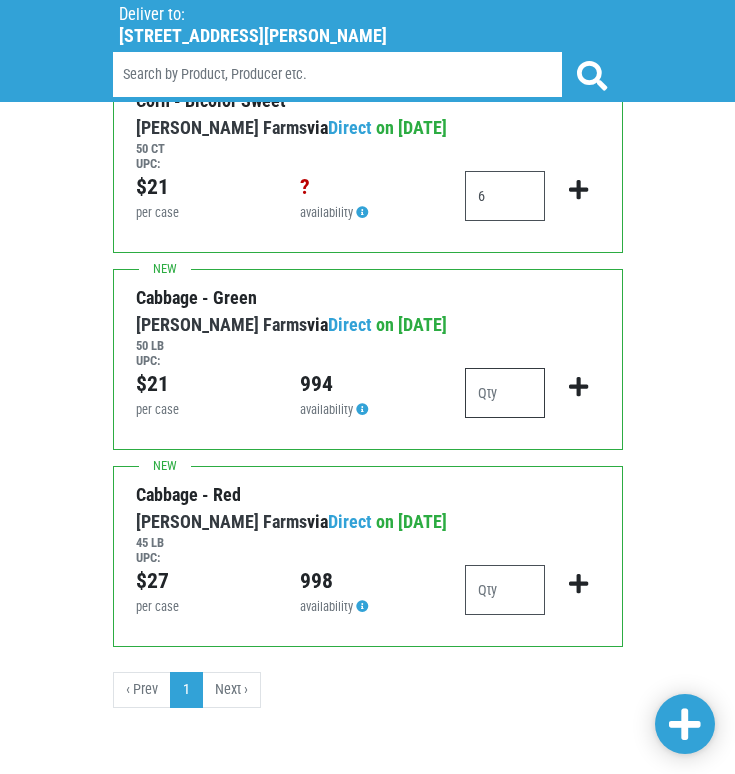 click at bounding box center [505, 393] 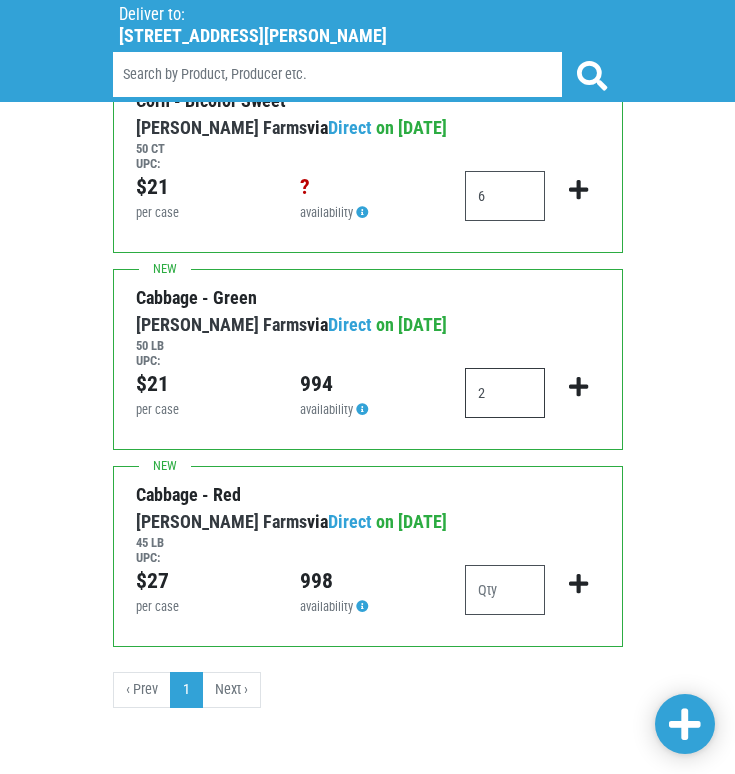 type on "2" 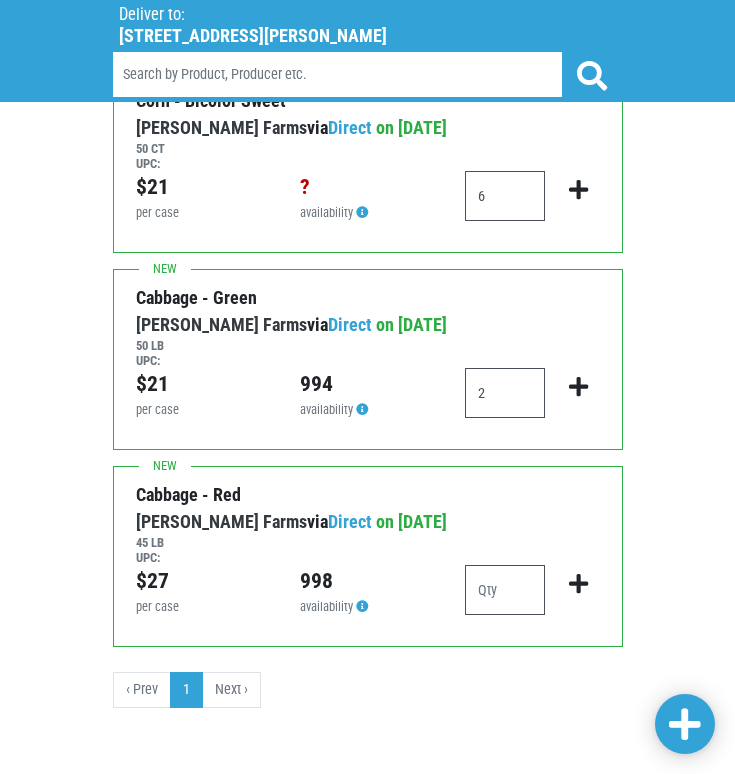 click on "Cabbage - Red
45 [PERSON_NAME][GEOGRAPHIC_DATA]
via  Direct
on [DATE]
45 LB
UPC:
[PERSON_NAME] Farms
[DATE]
via  Direct
Organic, Global GAP, [US_STATE] State Grown & Certified
$27
per case
998
availability
Find Similar" at bounding box center (368, 556) 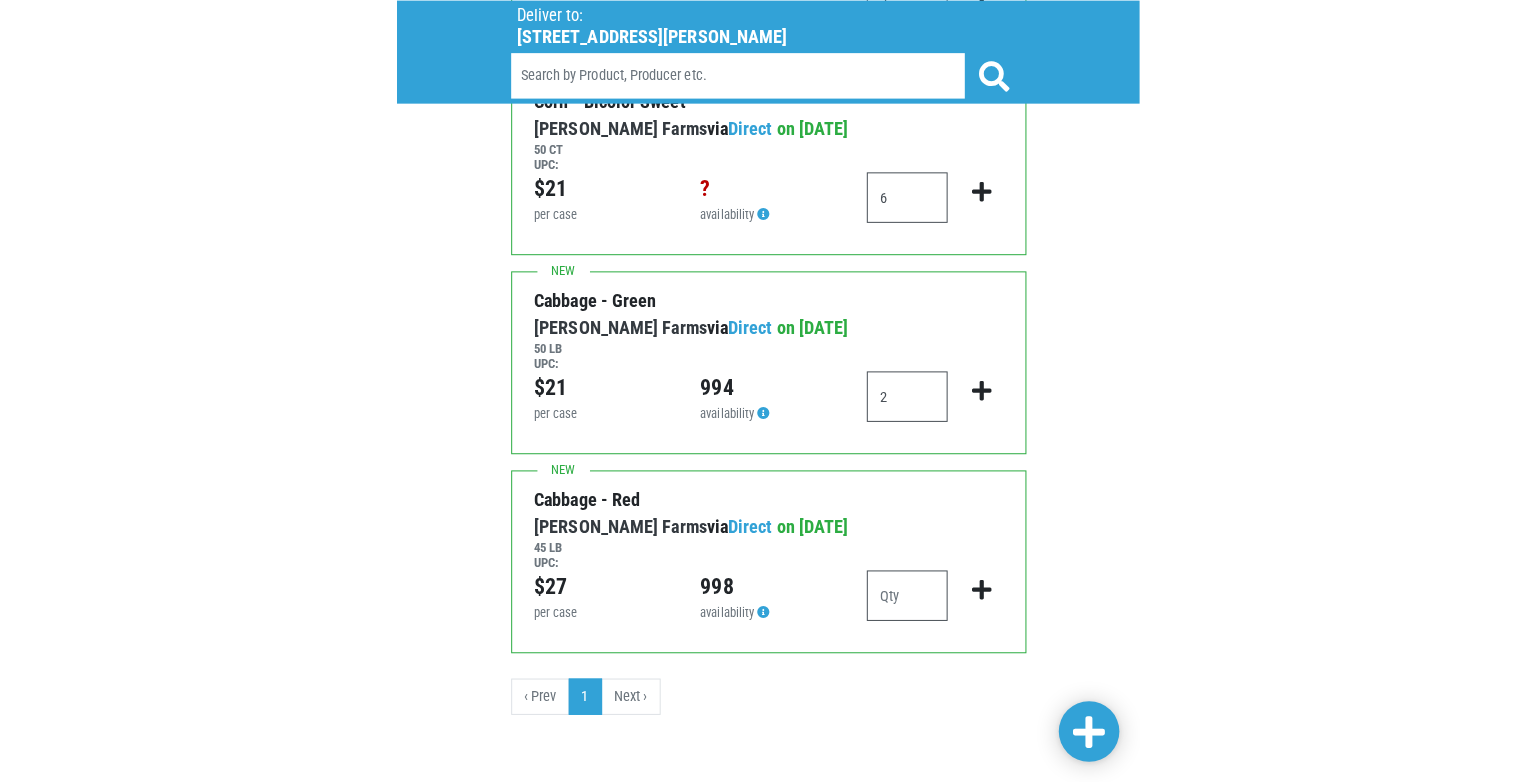scroll, scrollTop: 1745, scrollLeft: 0, axis: vertical 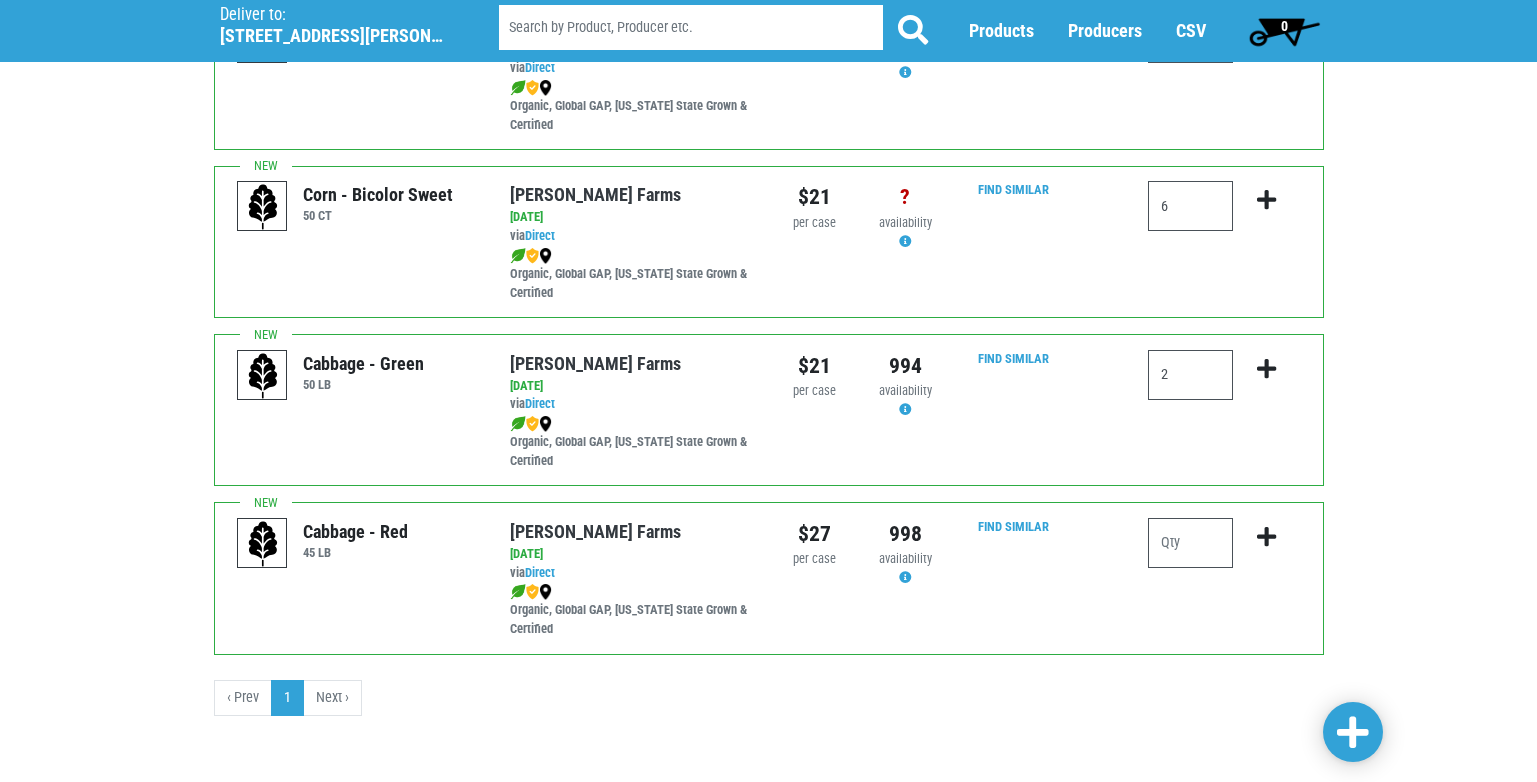 click at bounding box center (1353, 732) 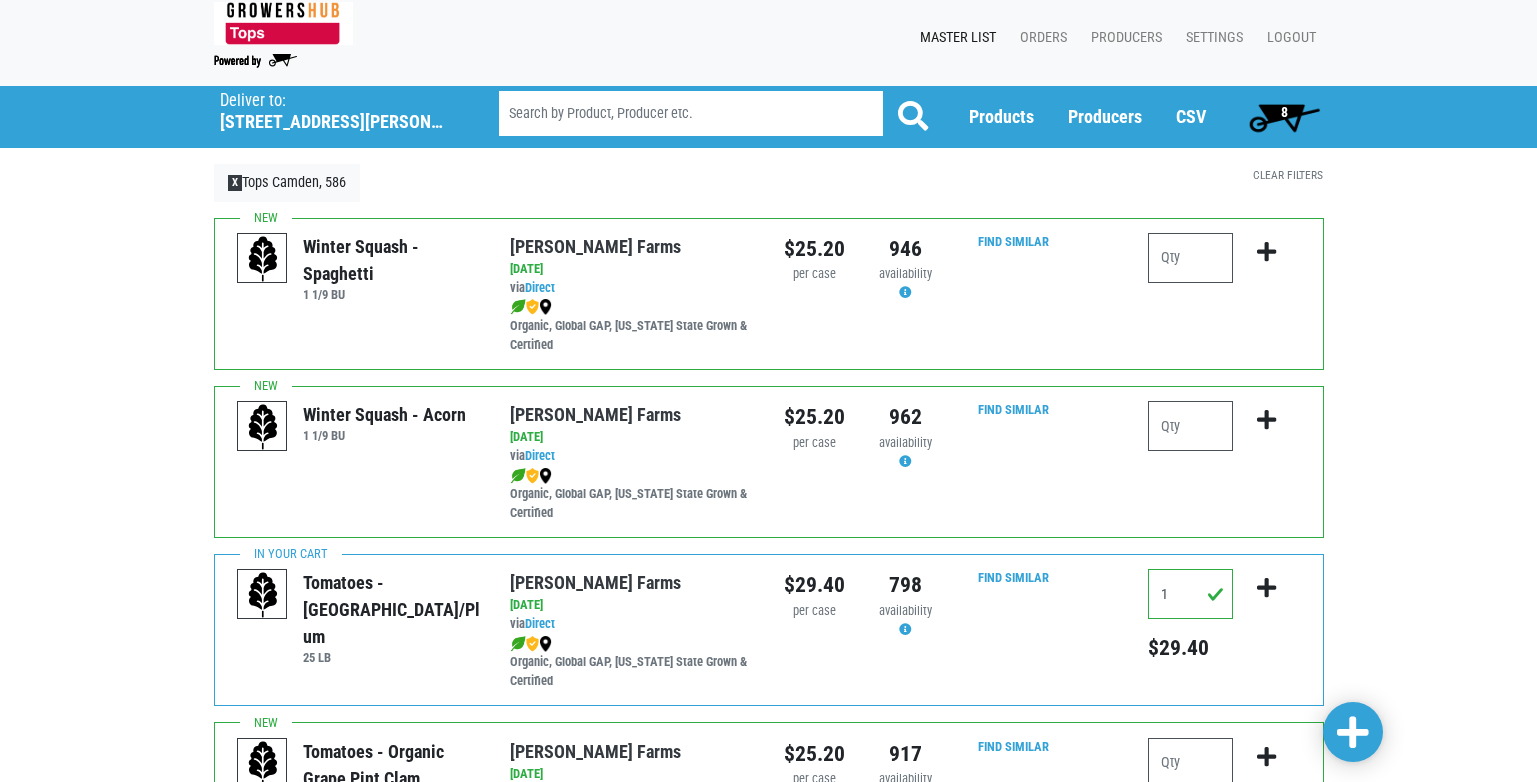 scroll, scrollTop: 0, scrollLeft: 0, axis: both 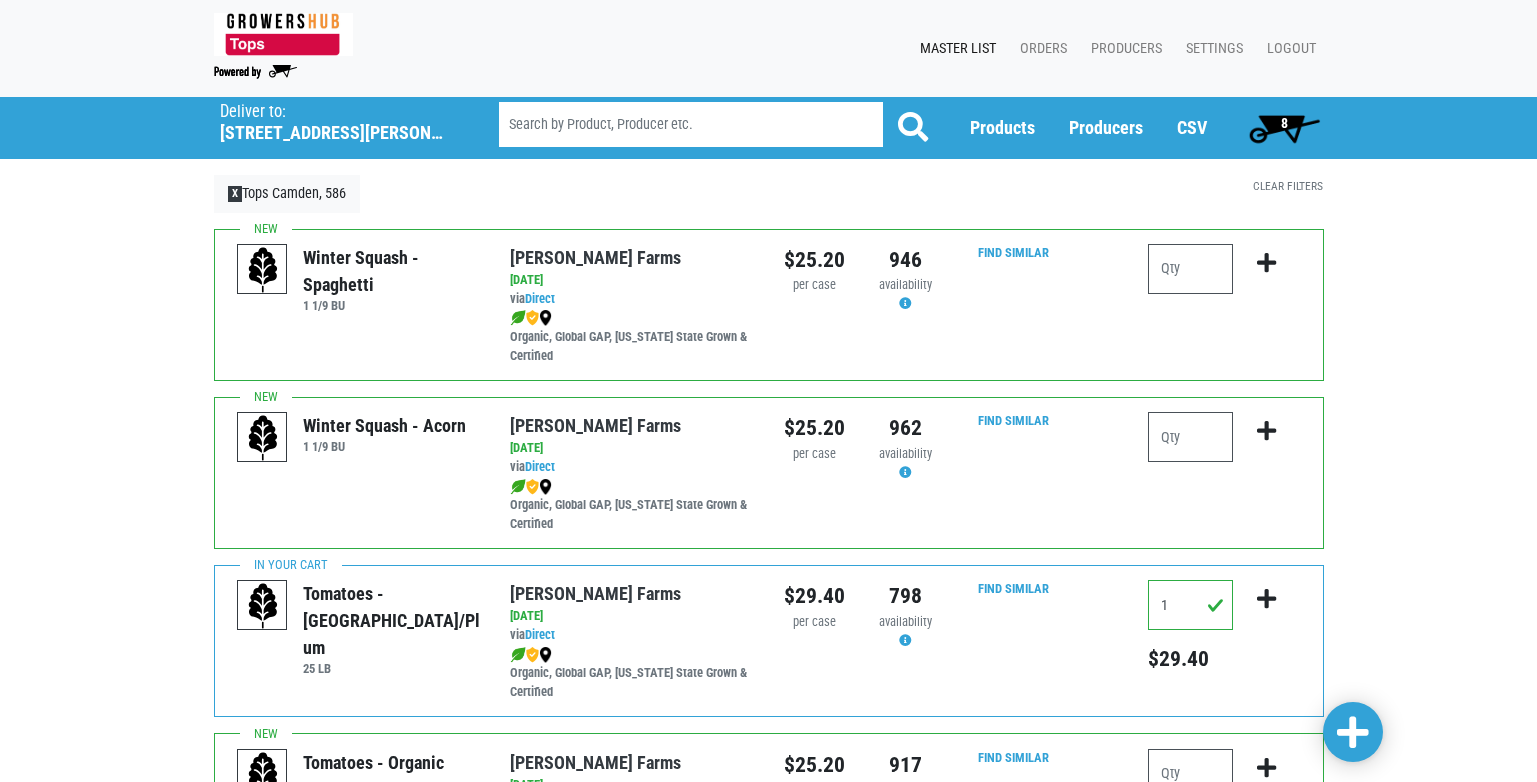 click on "8" at bounding box center [1284, 123] 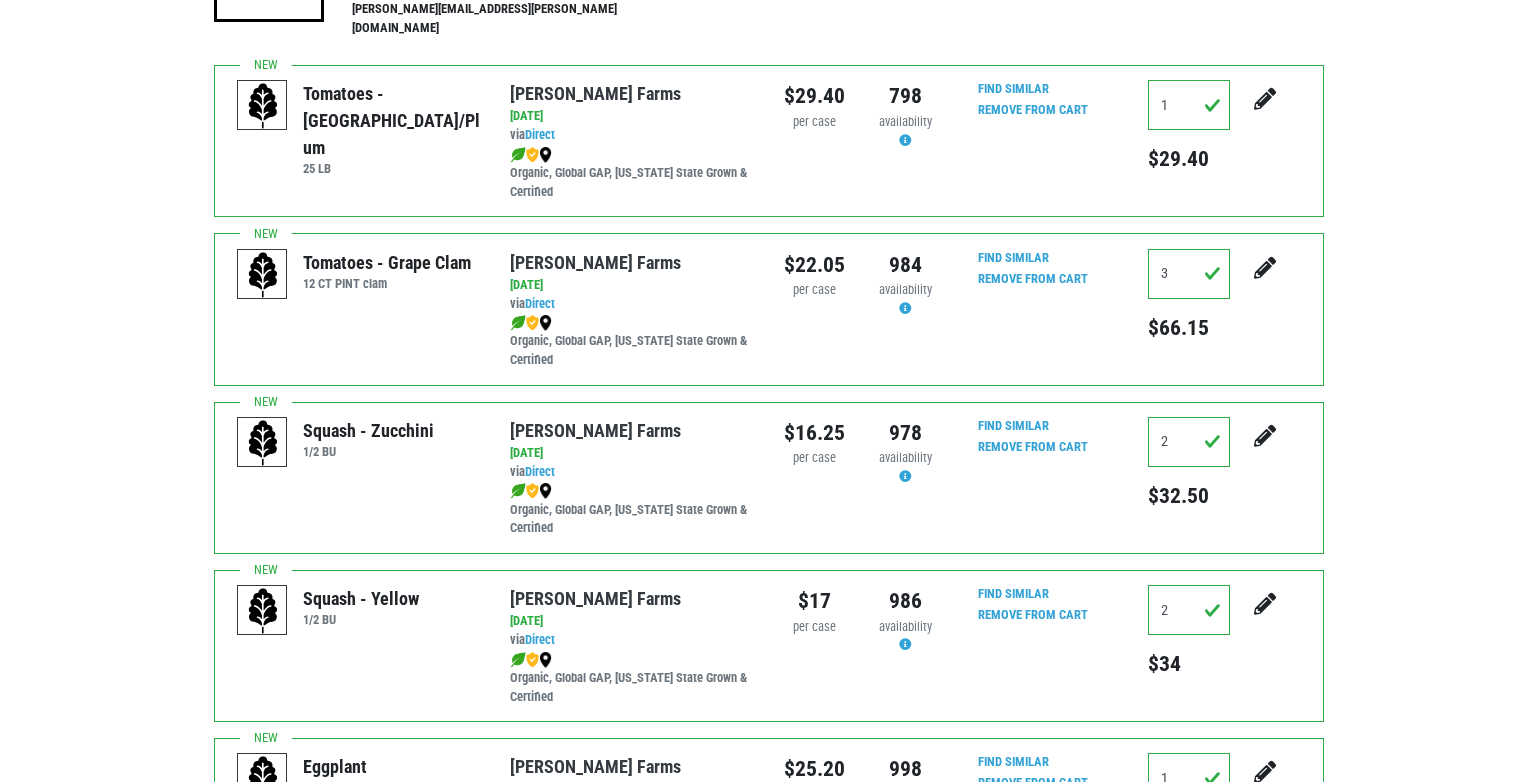 scroll, scrollTop: 0, scrollLeft: 0, axis: both 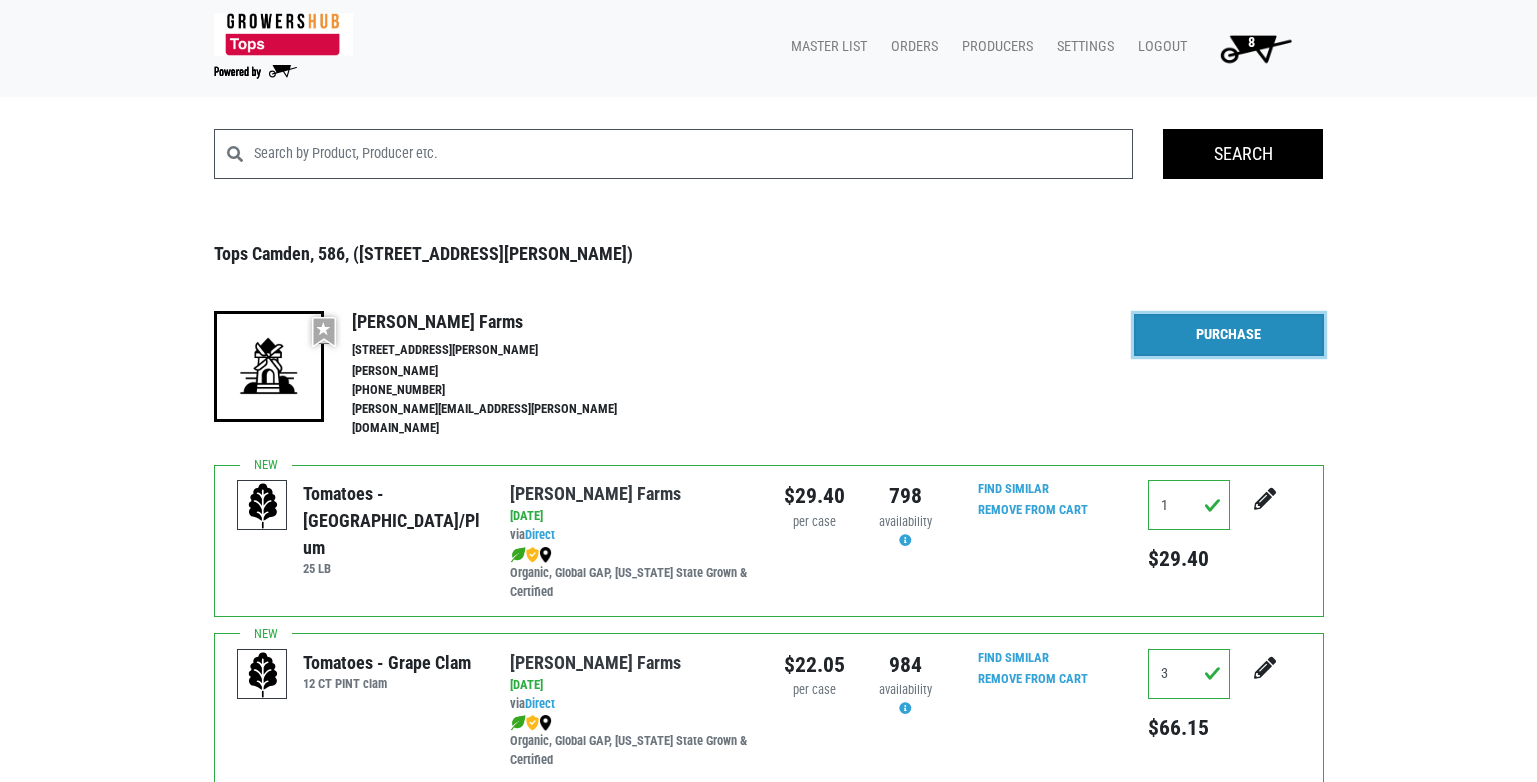click on "Purchase" at bounding box center [1229, 335] 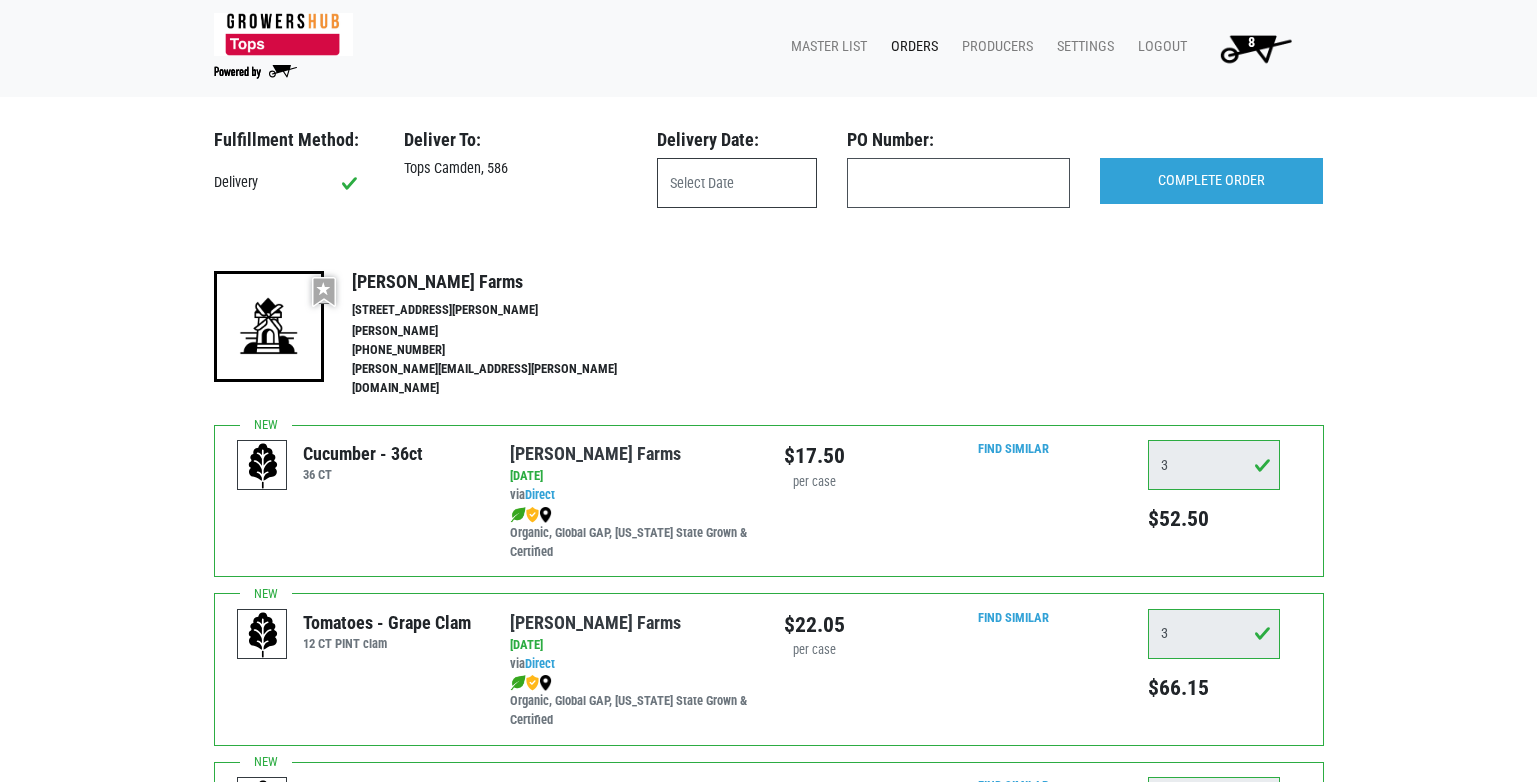click at bounding box center [737, 183] 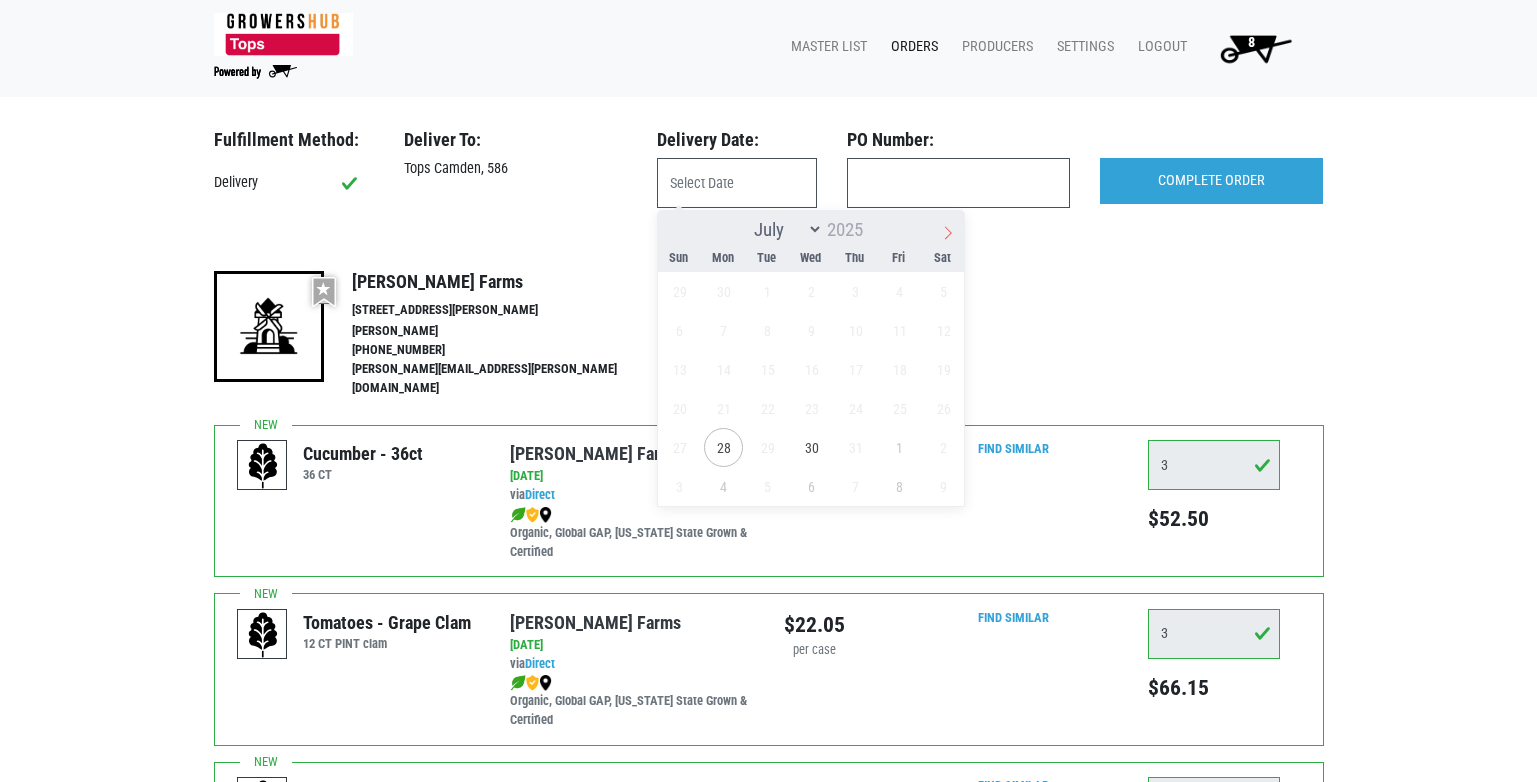 click at bounding box center (948, 227) 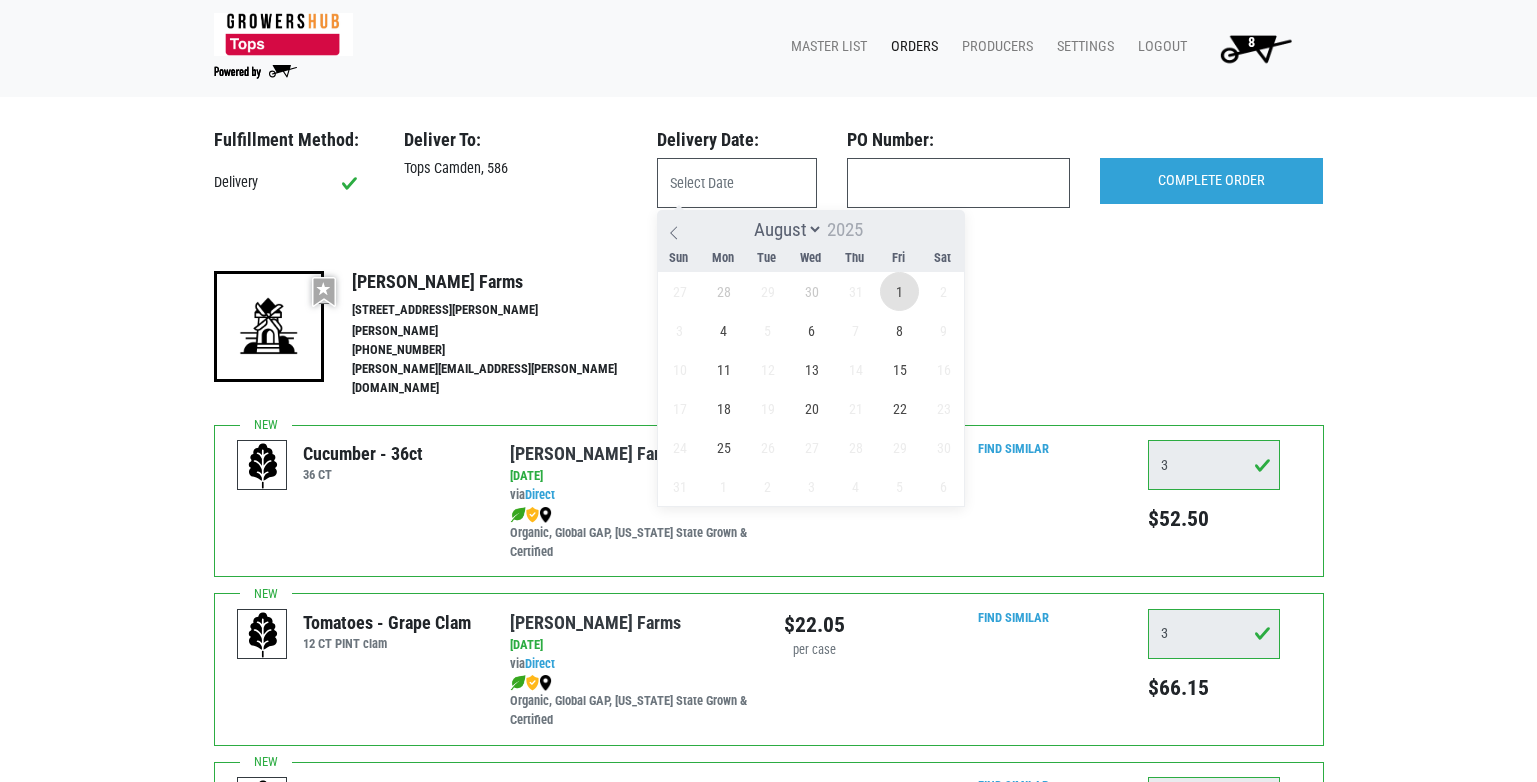 click on "1" at bounding box center [899, 291] 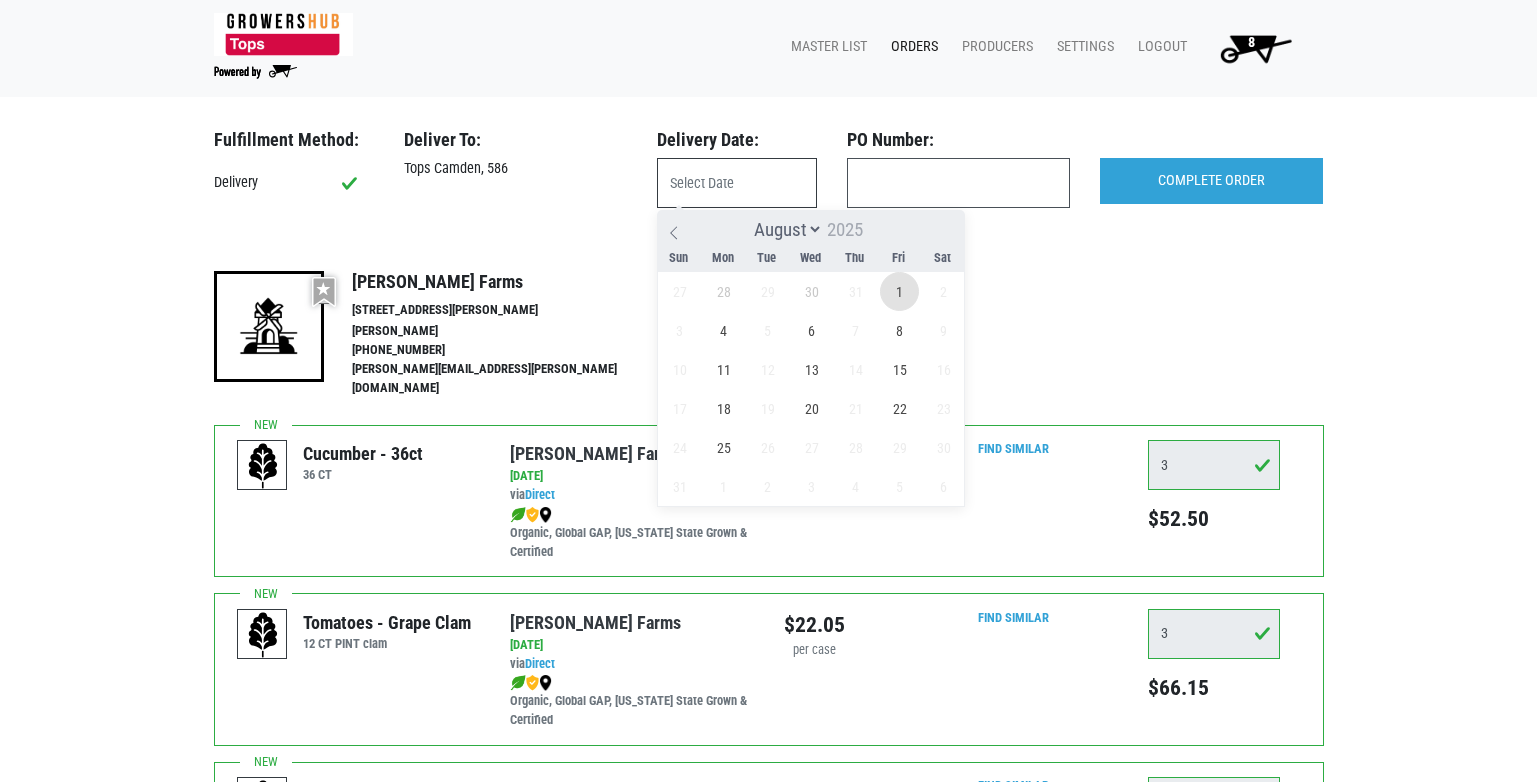 type on "[DATE]" 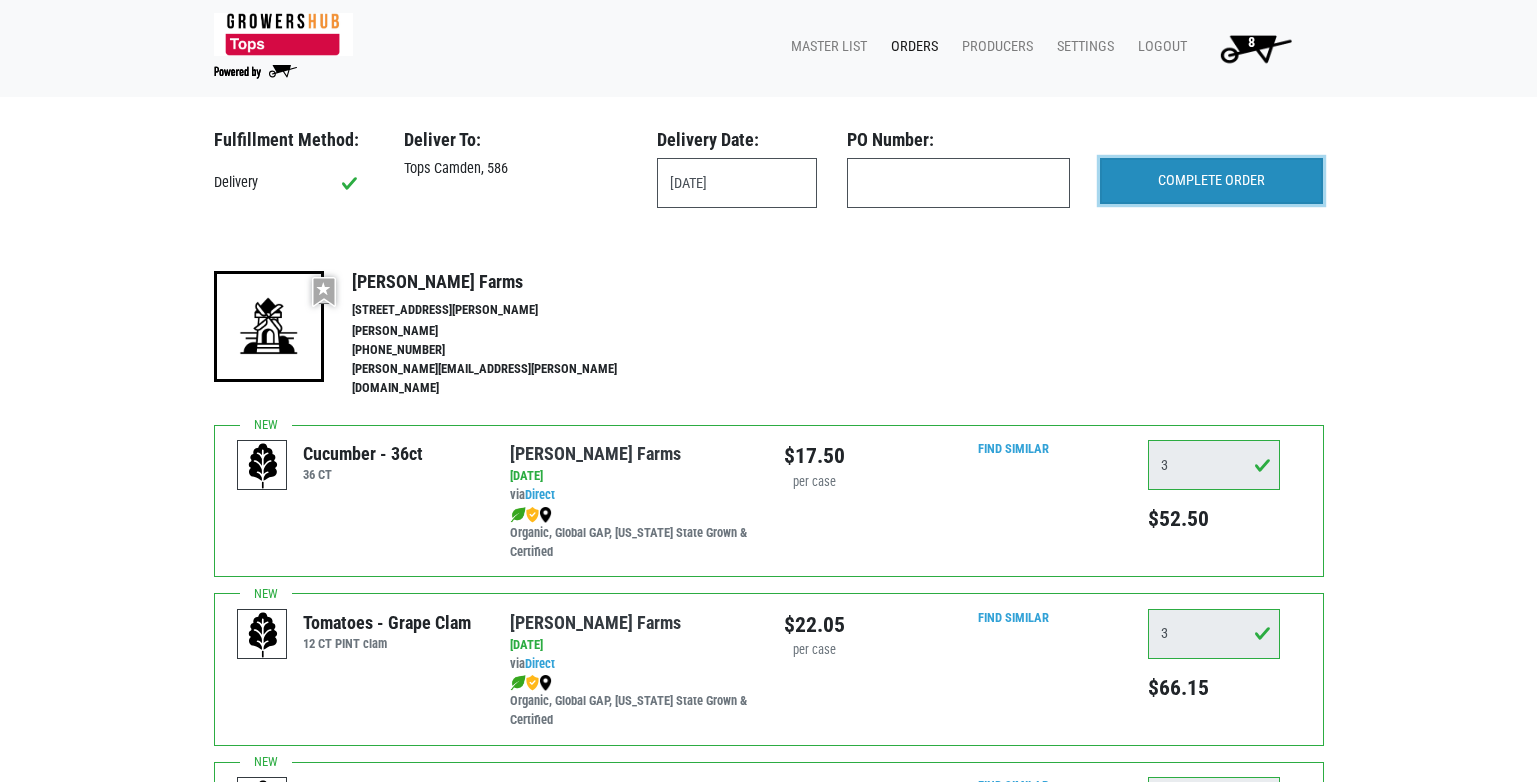 click on "COMPLETE ORDER" at bounding box center (1211, 181) 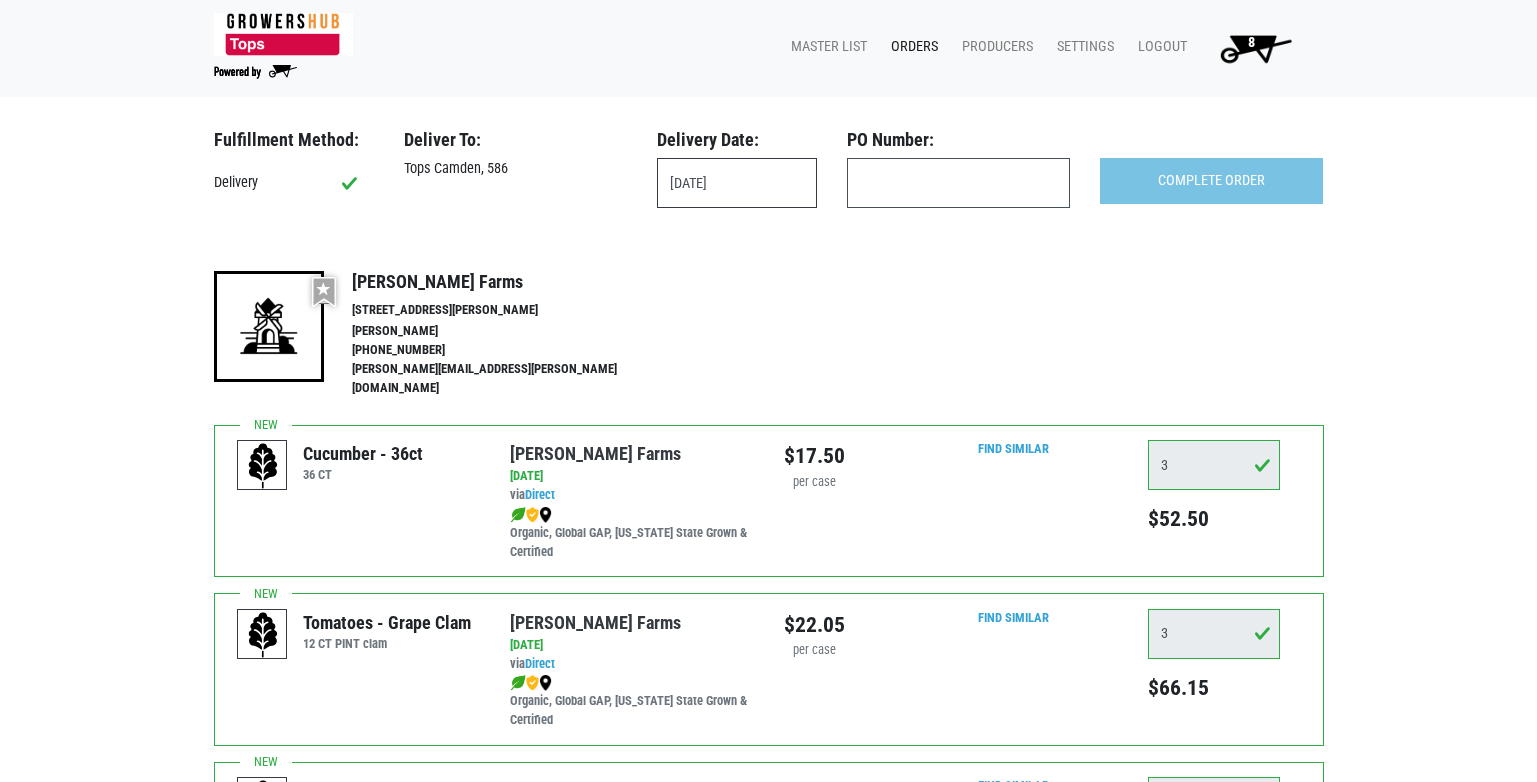 click on "[DATE]" at bounding box center (737, 183) 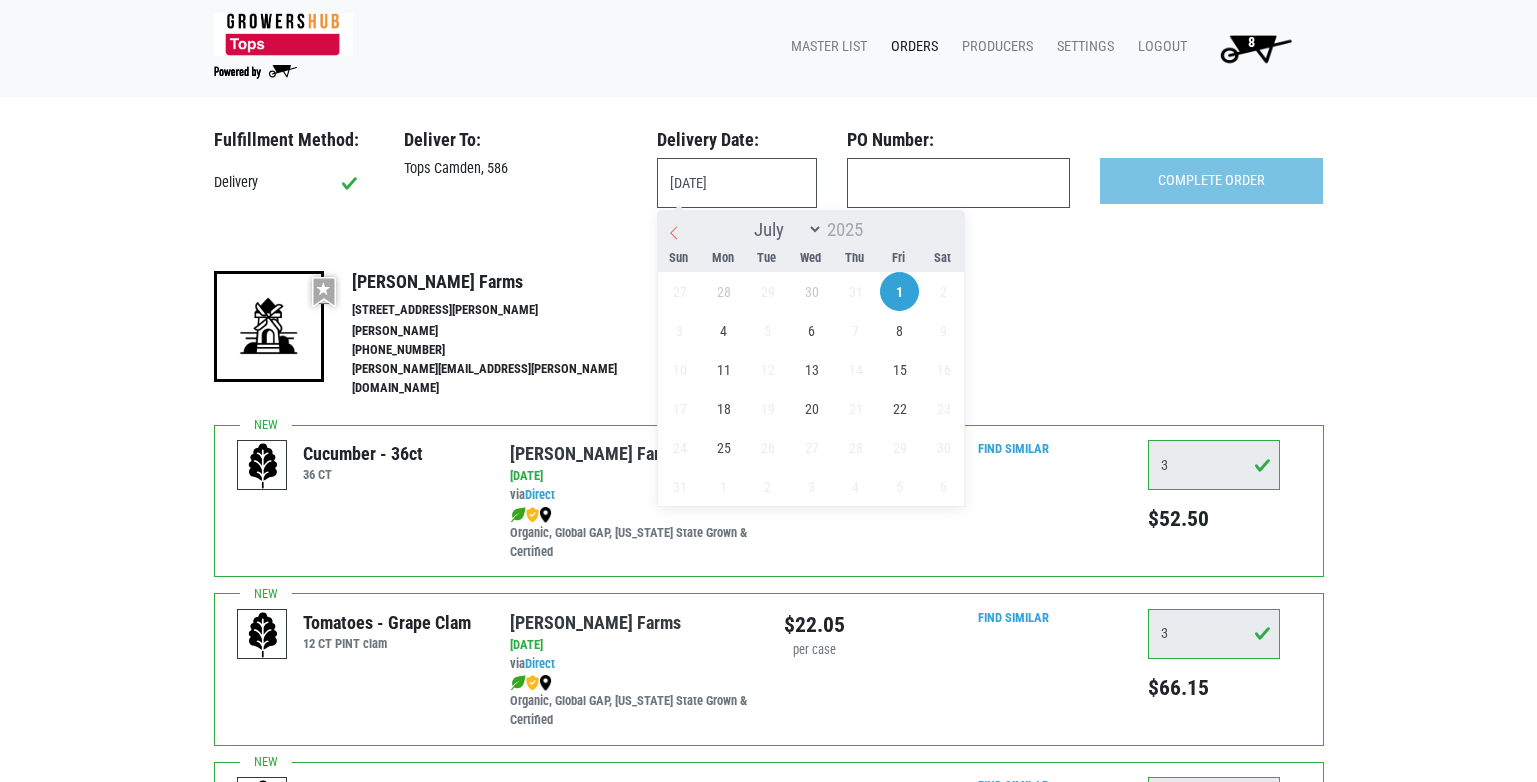 click 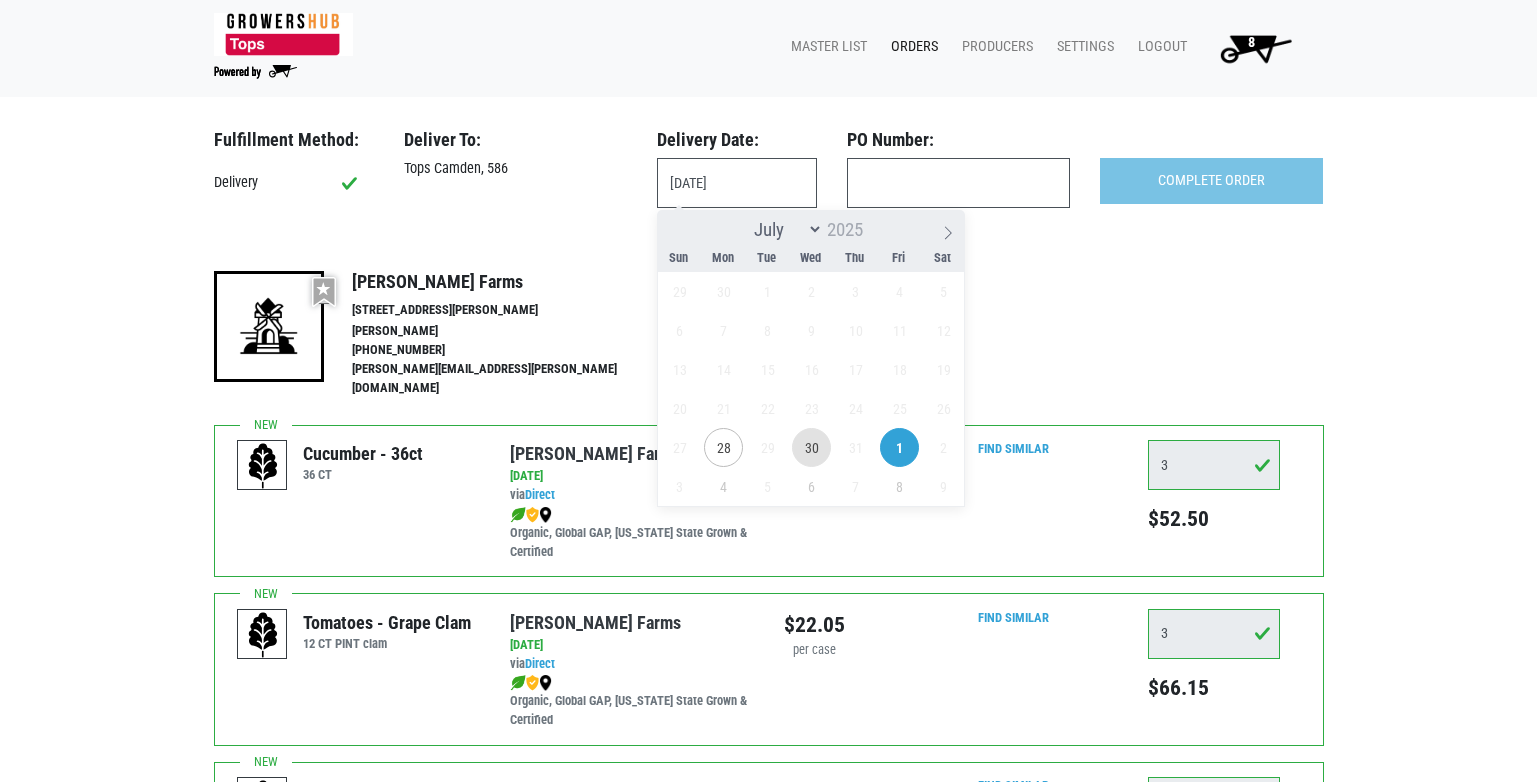 click on "30" at bounding box center [811, 447] 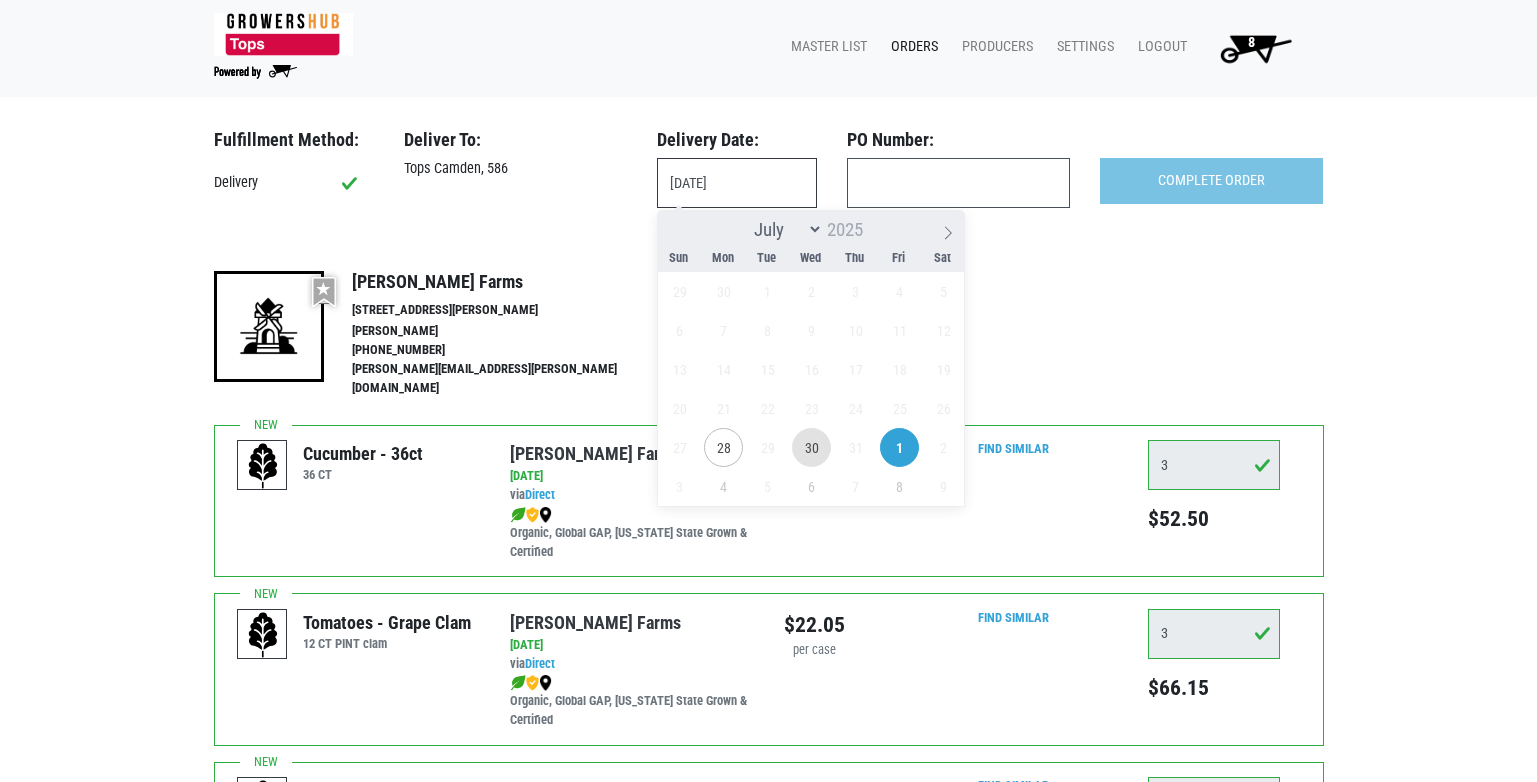 type on "[DATE]" 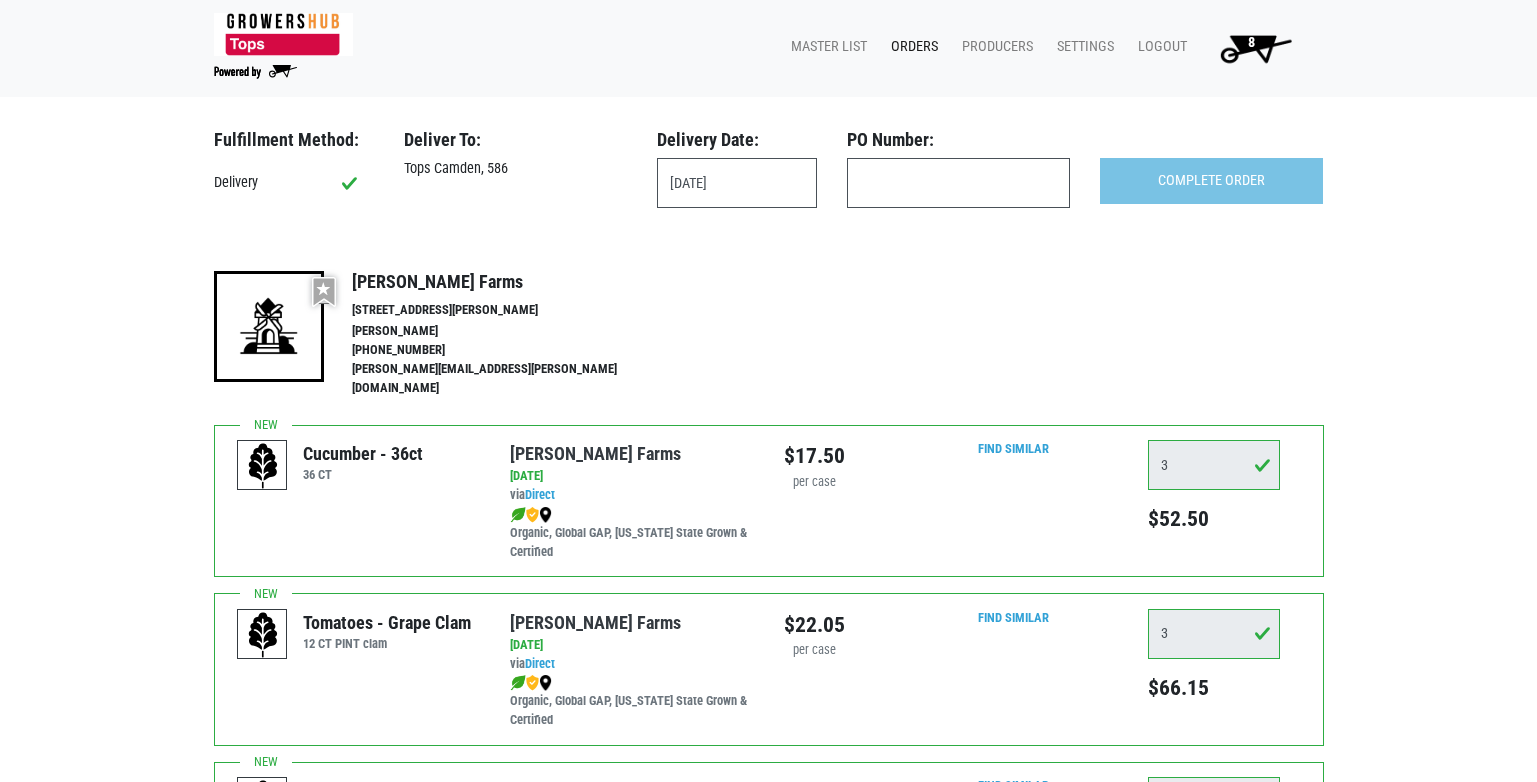 click on "Orders" at bounding box center [910, 47] 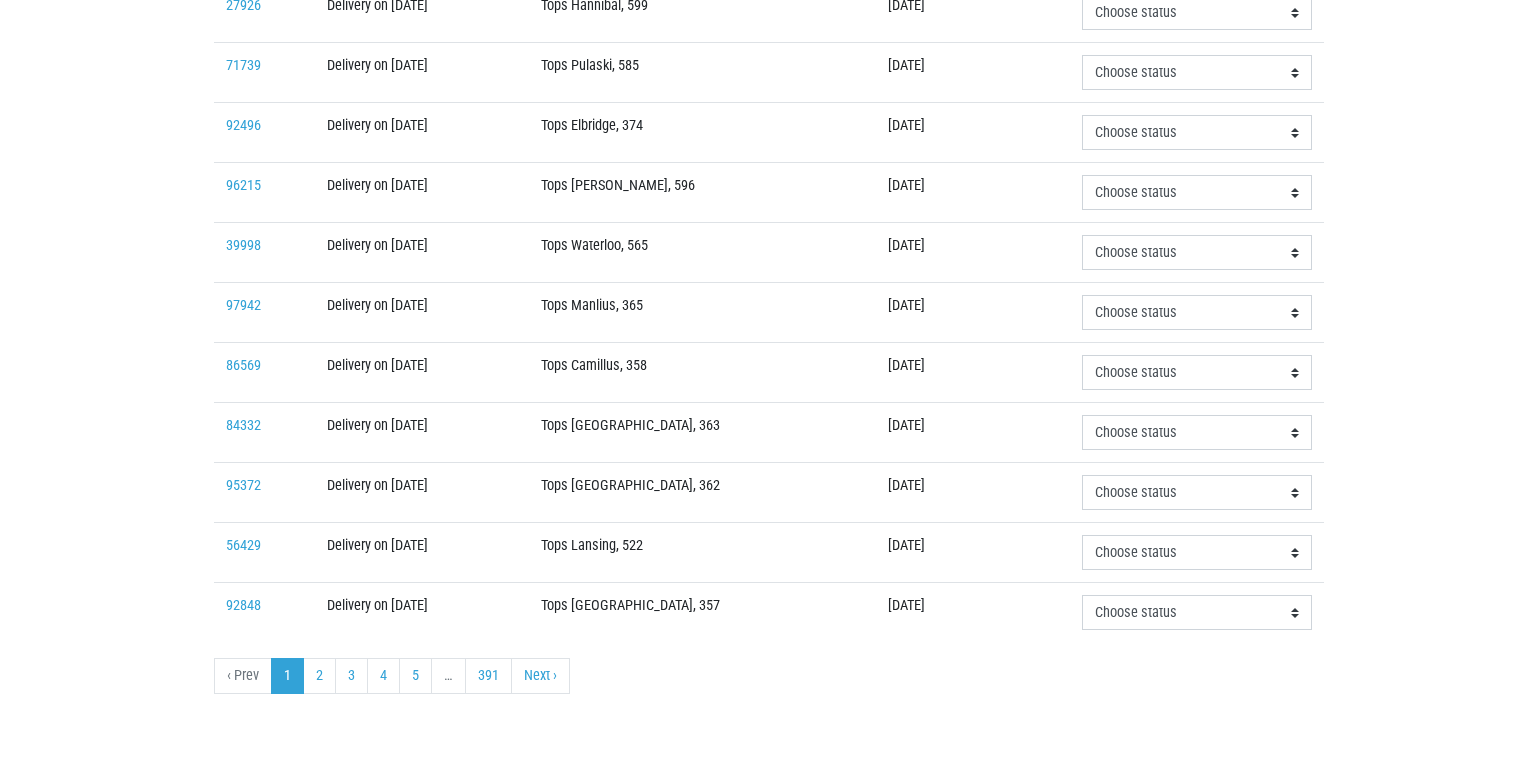 scroll, scrollTop: 0, scrollLeft: 0, axis: both 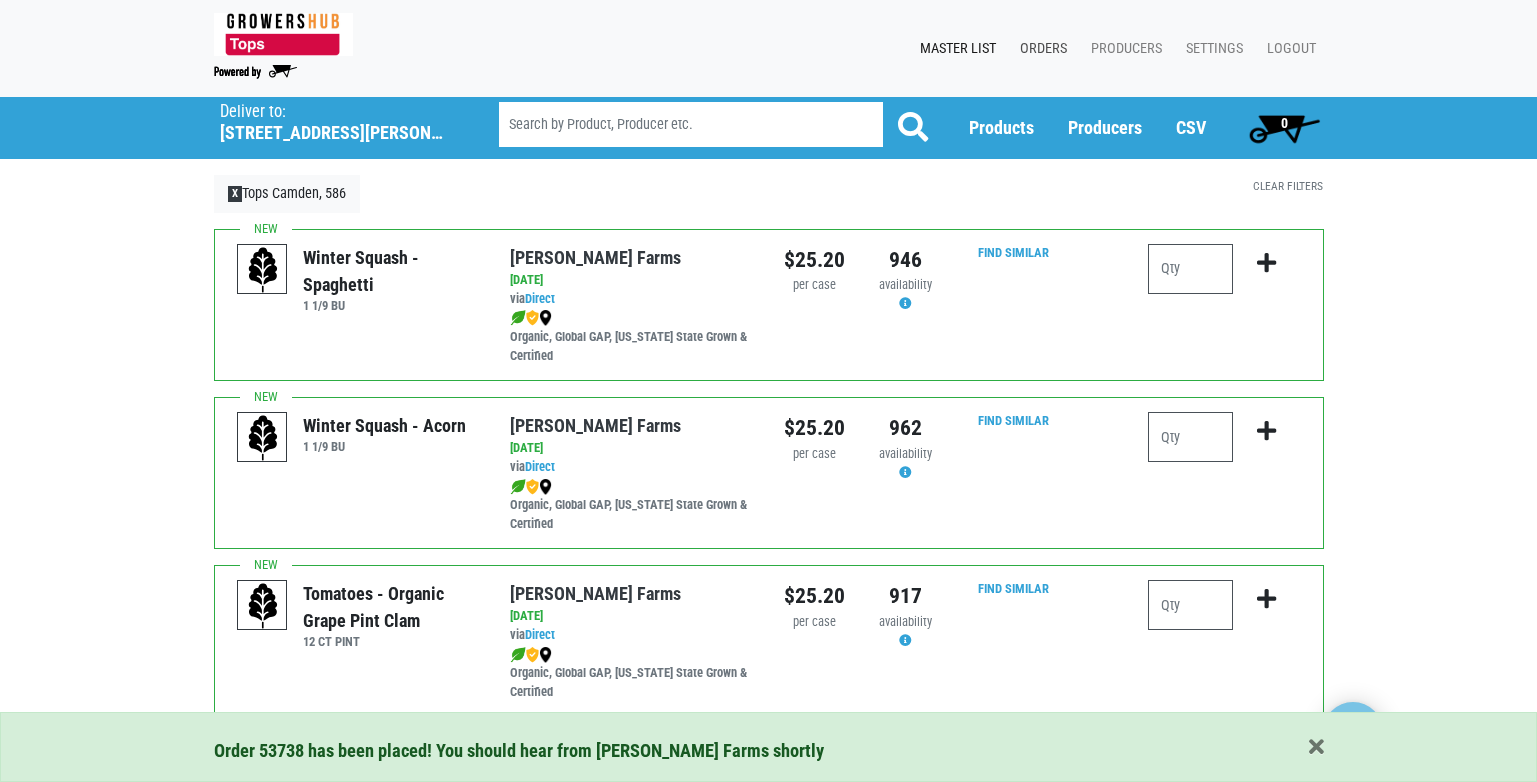 click on "Orders" at bounding box center [1039, 49] 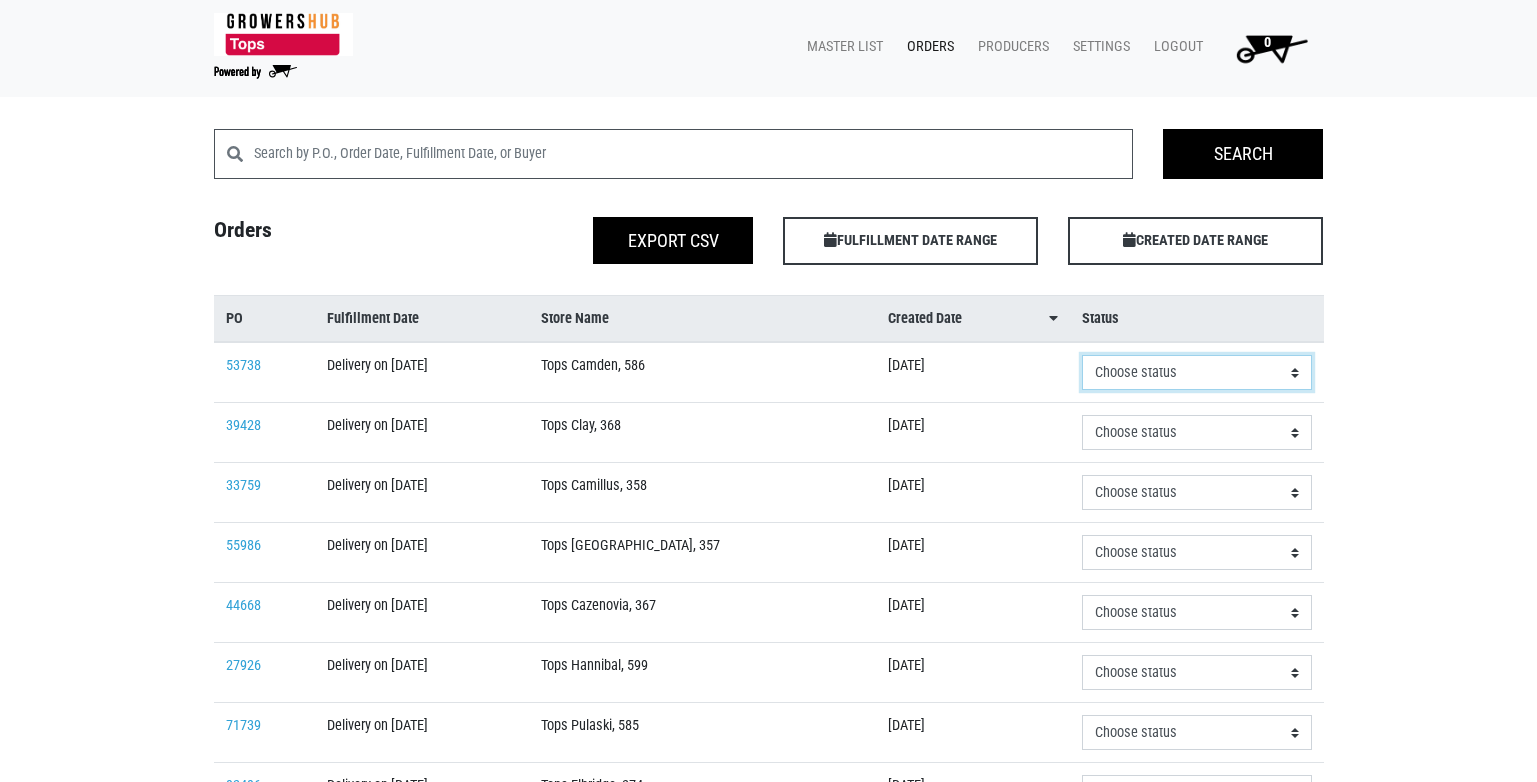 click on "Choose status
Received
Refused
Invoiced
Paid" at bounding box center (1197, 372) 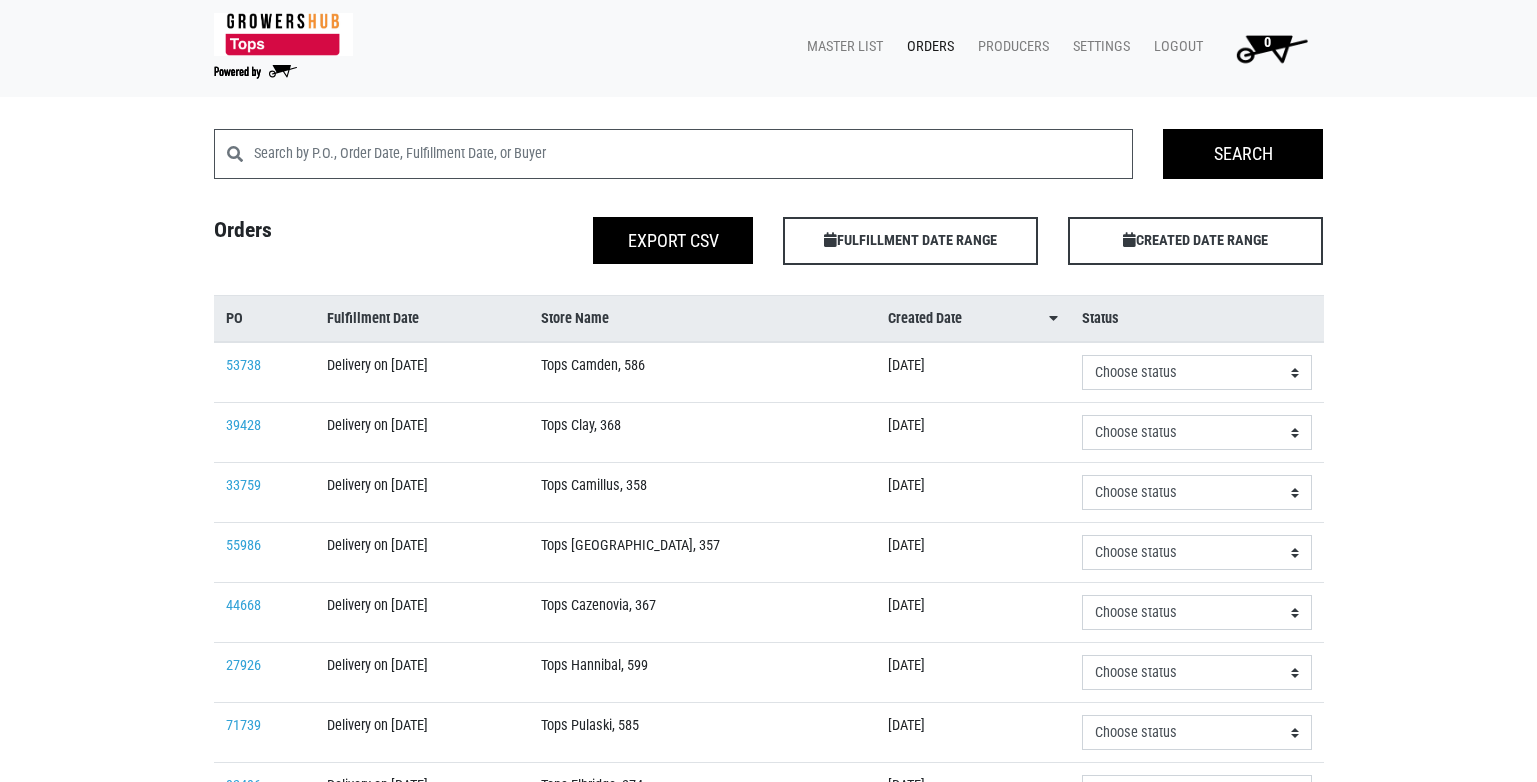 click on "[DATE]" at bounding box center [973, 372] 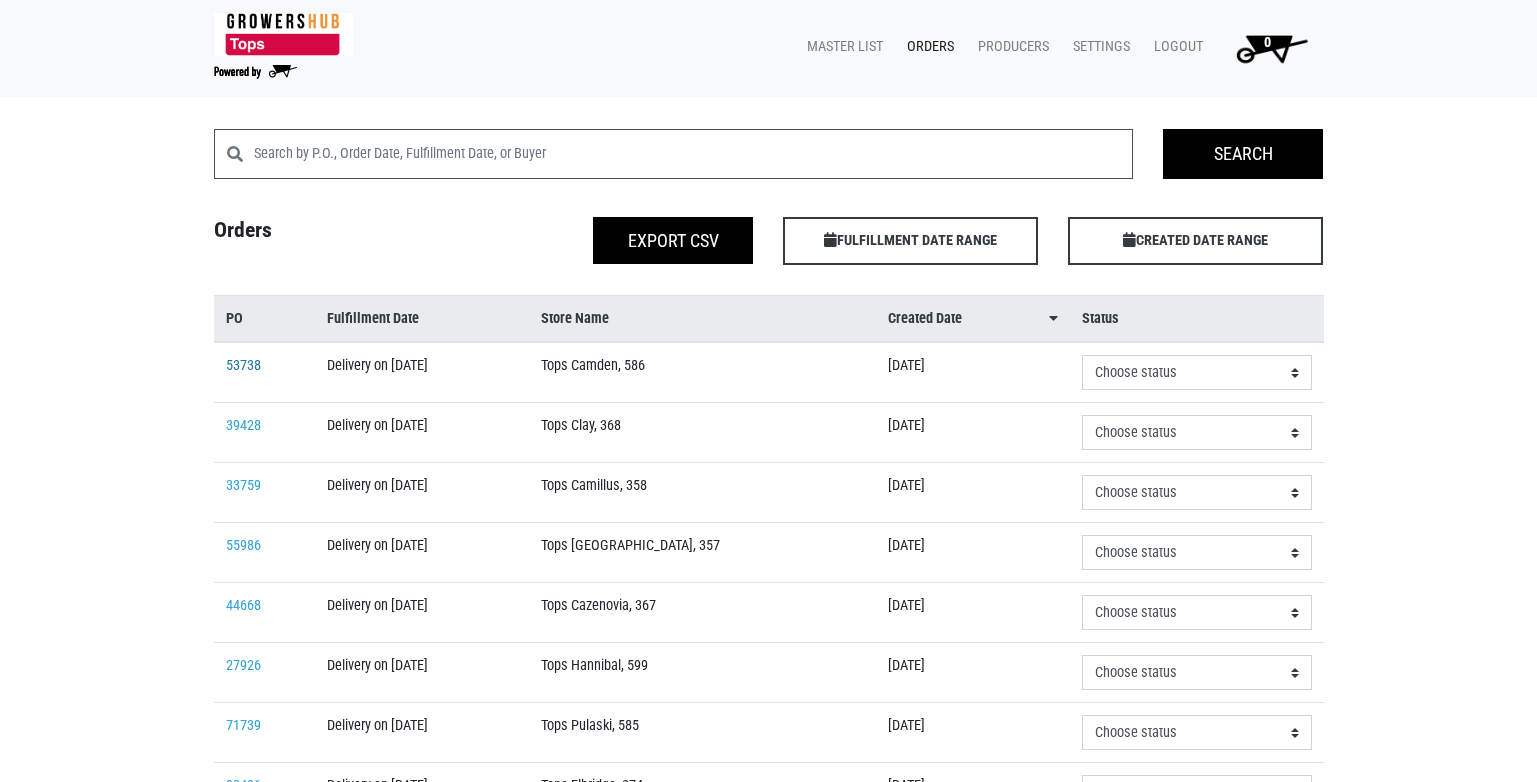 click on "53738" at bounding box center [243, 365] 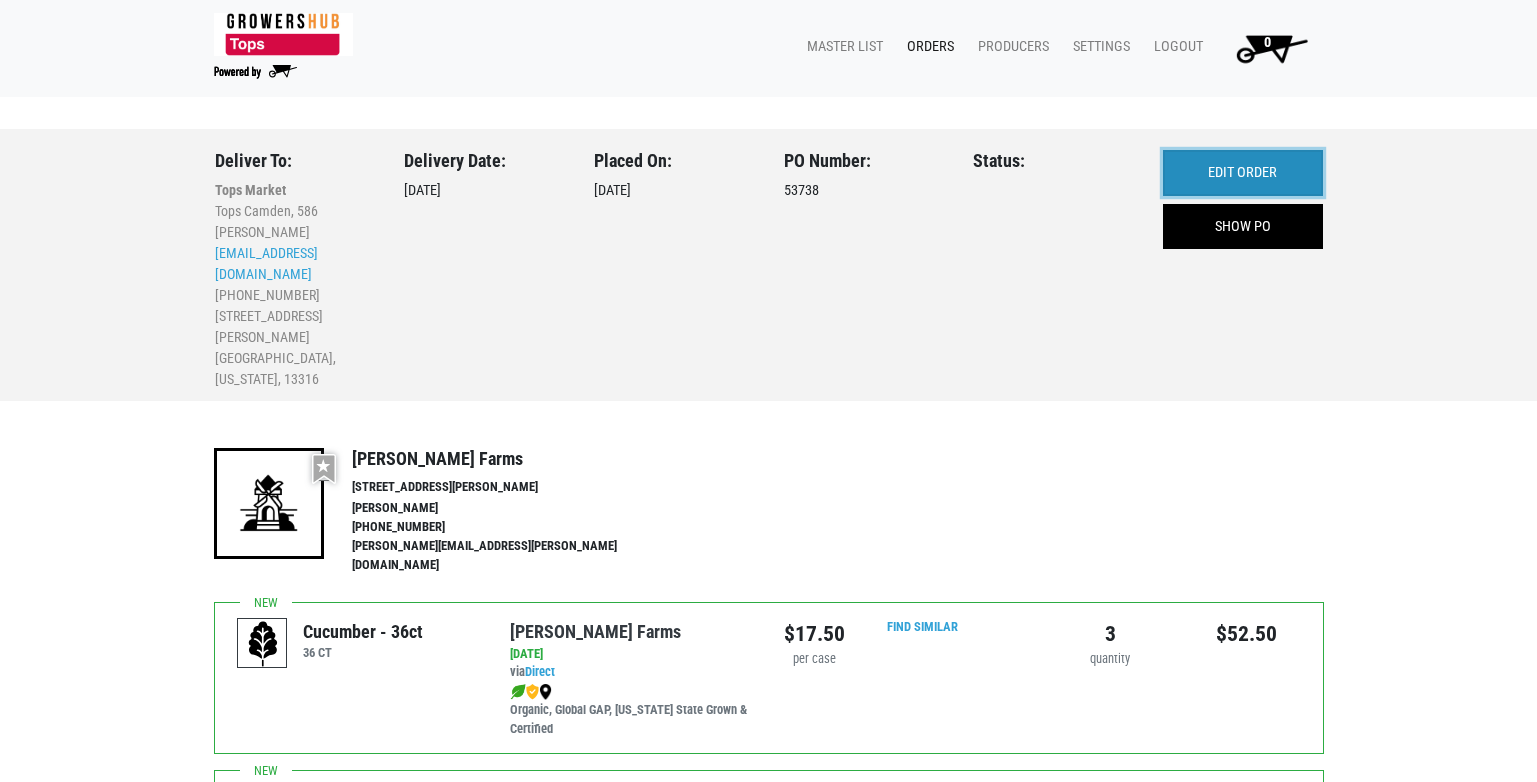 click on "EDIT ORDER" at bounding box center (1243, 173) 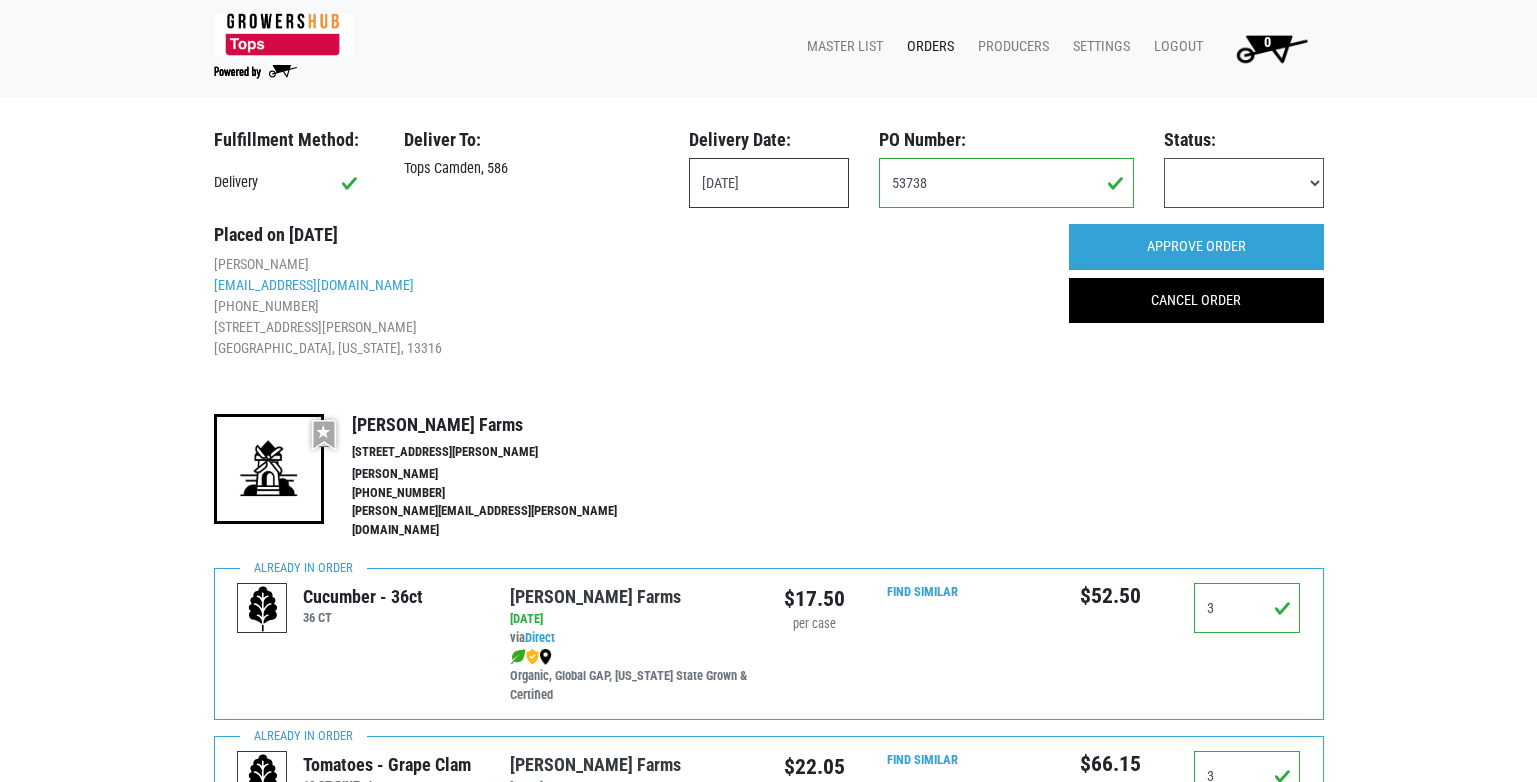 click on "[DATE]" at bounding box center (769, 183) 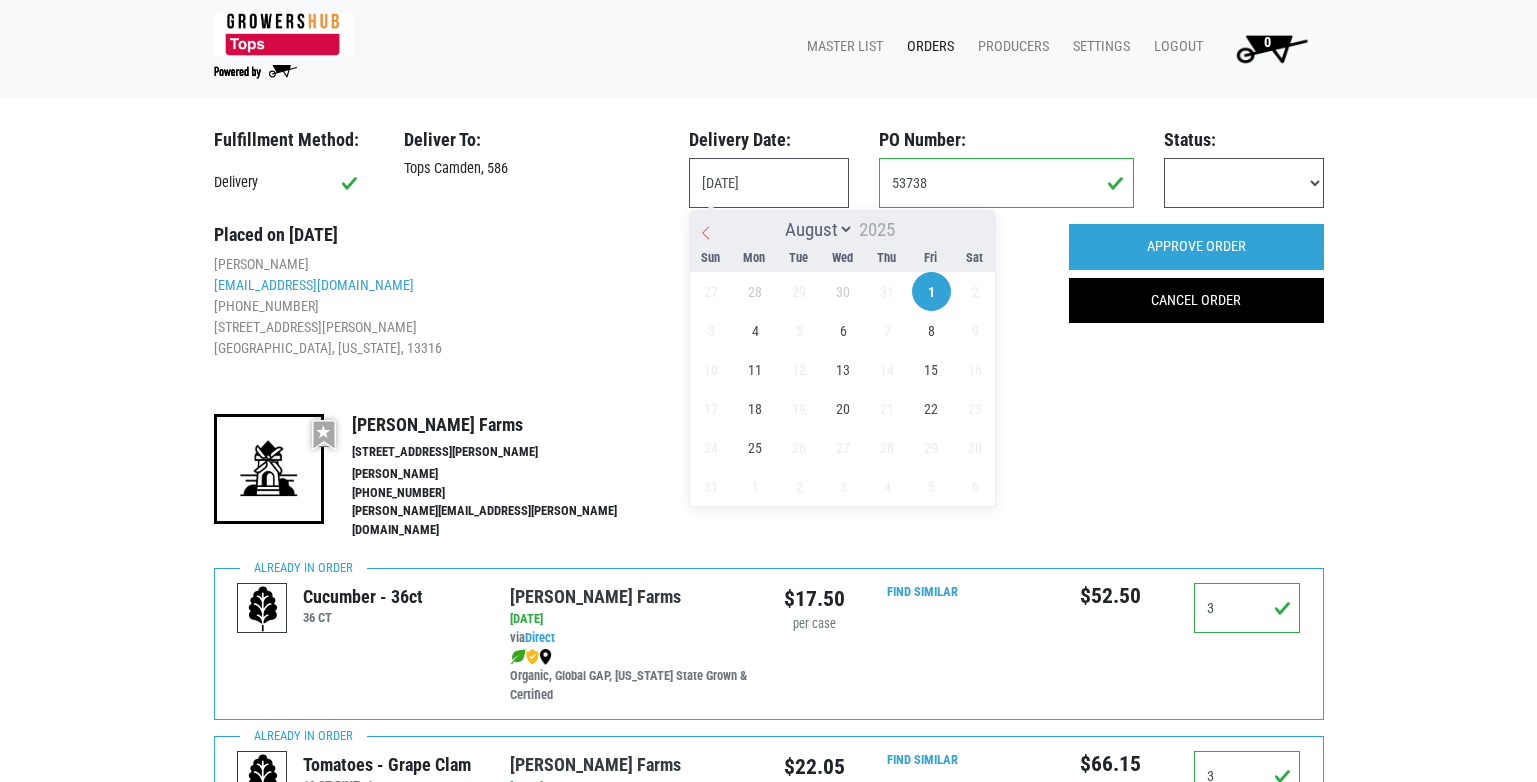 click 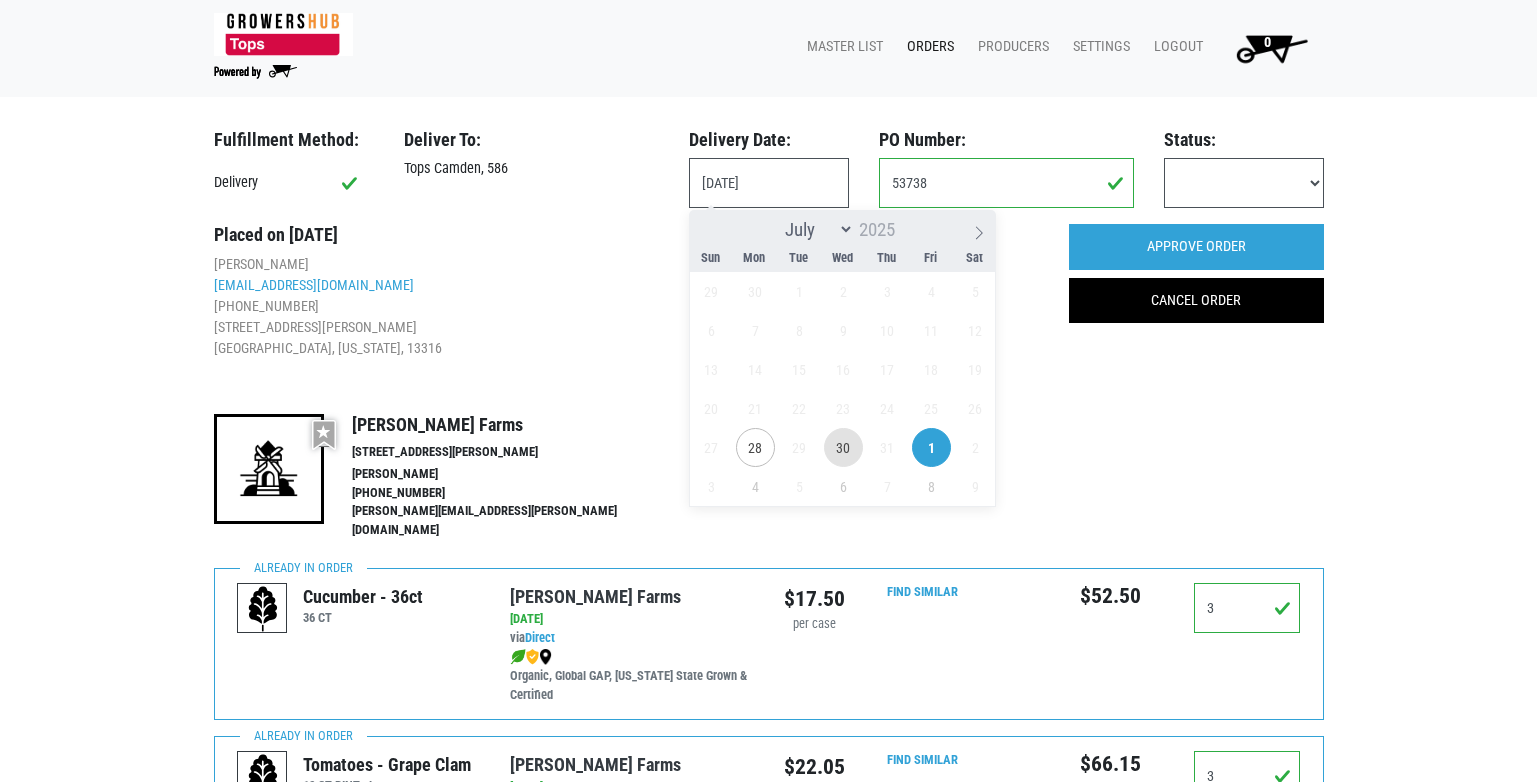 click on "30" at bounding box center [843, 447] 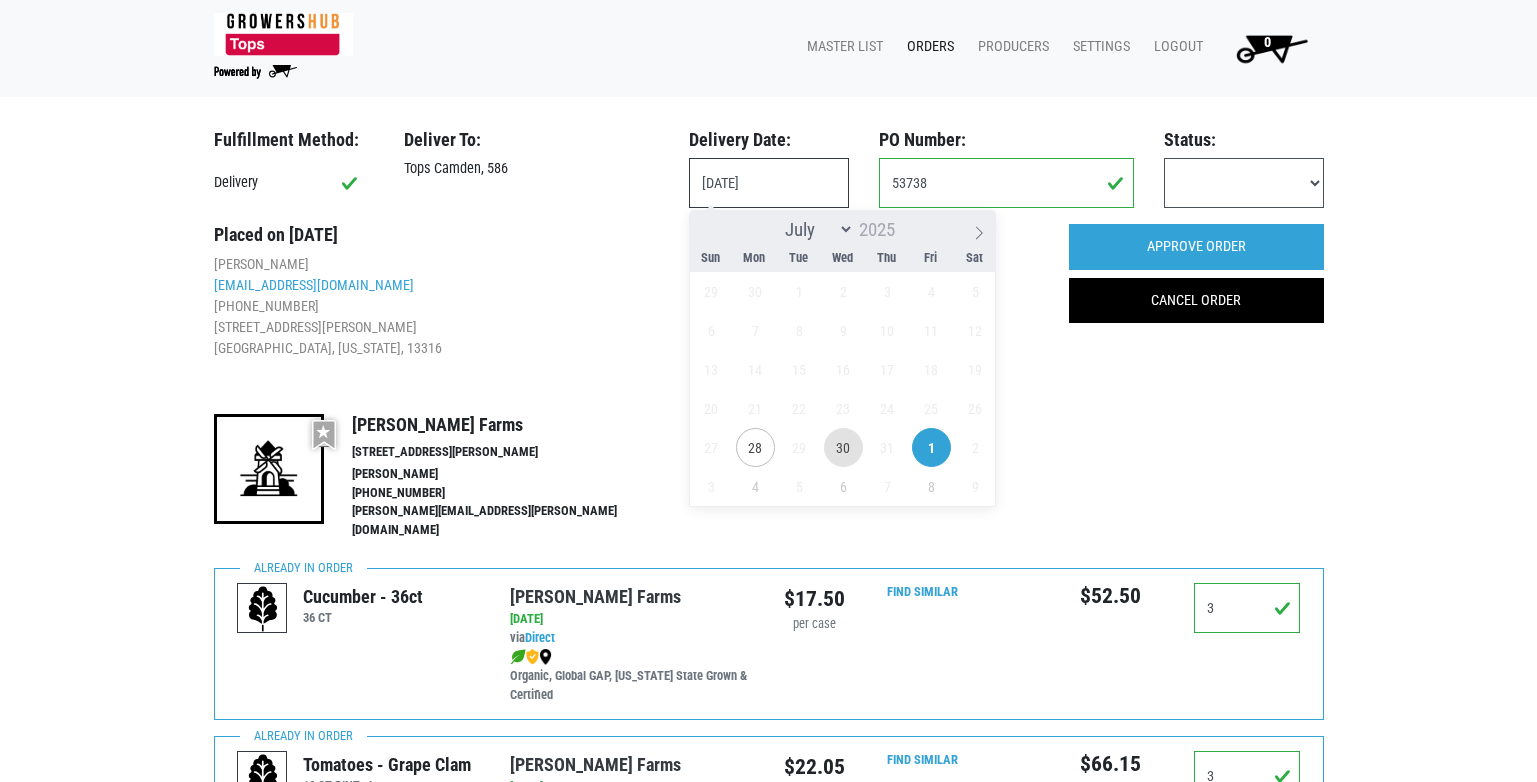 type on "[DATE]" 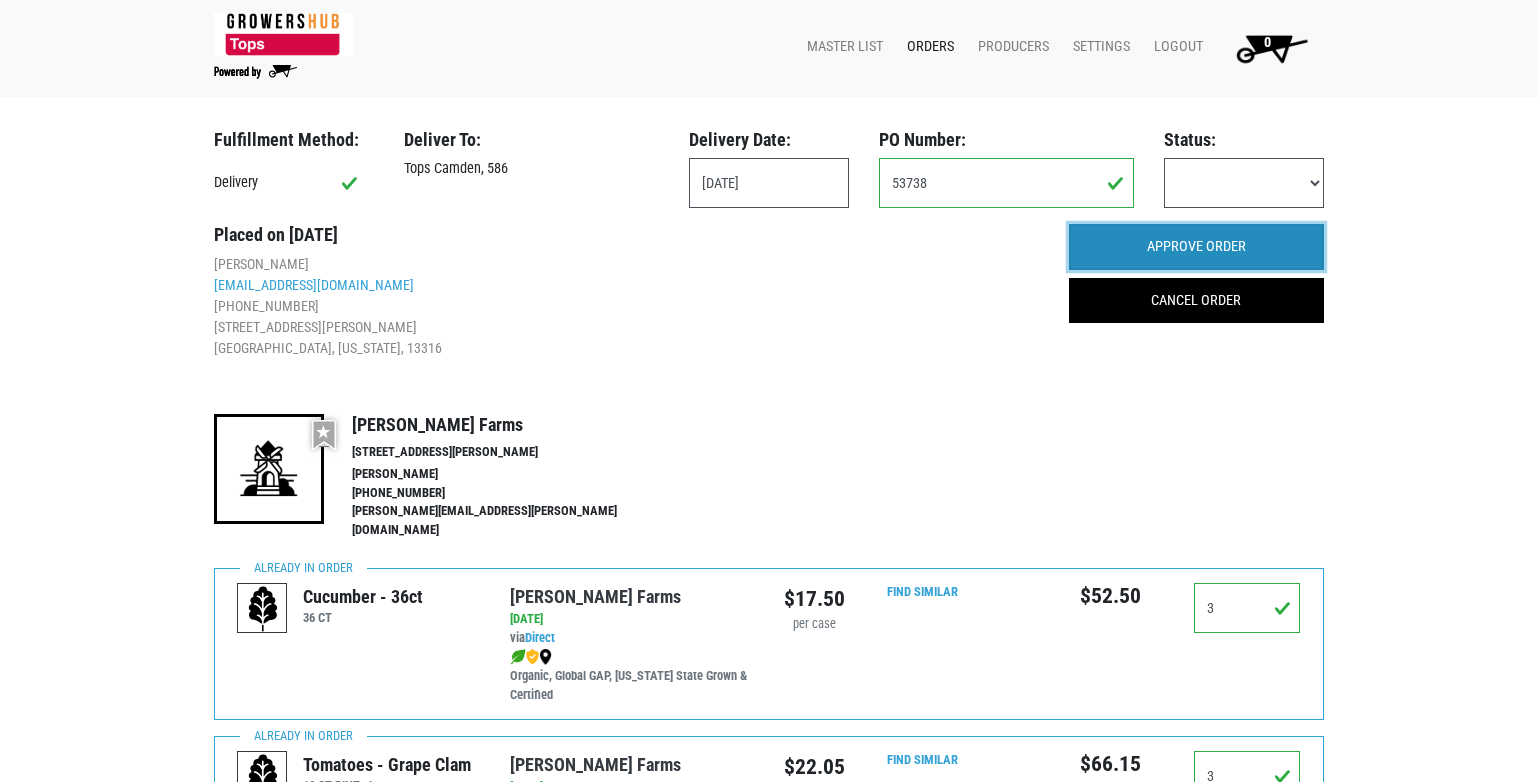 click on "APPROVE ORDER" at bounding box center (1196, 247) 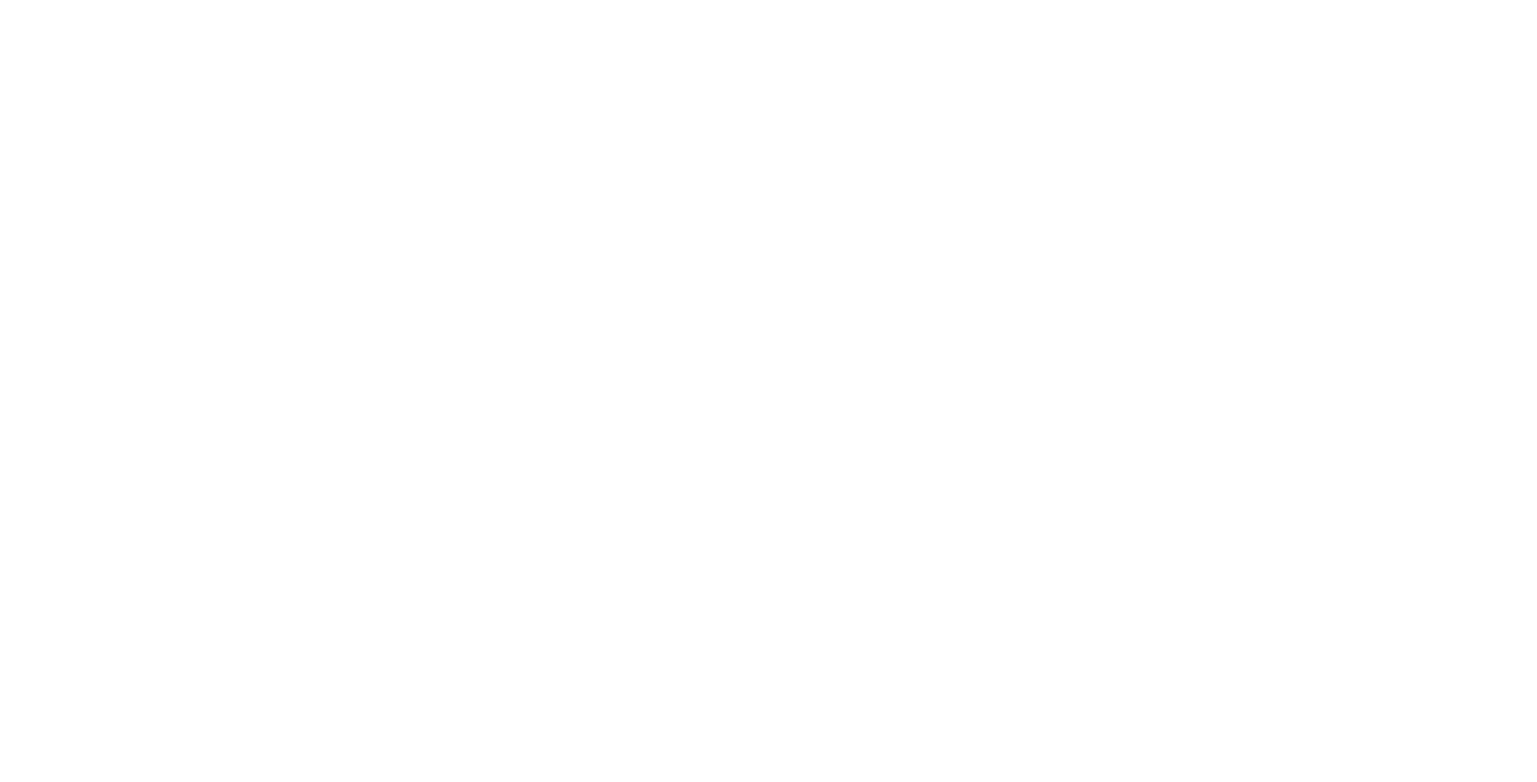 click at bounding box center [0, 0] 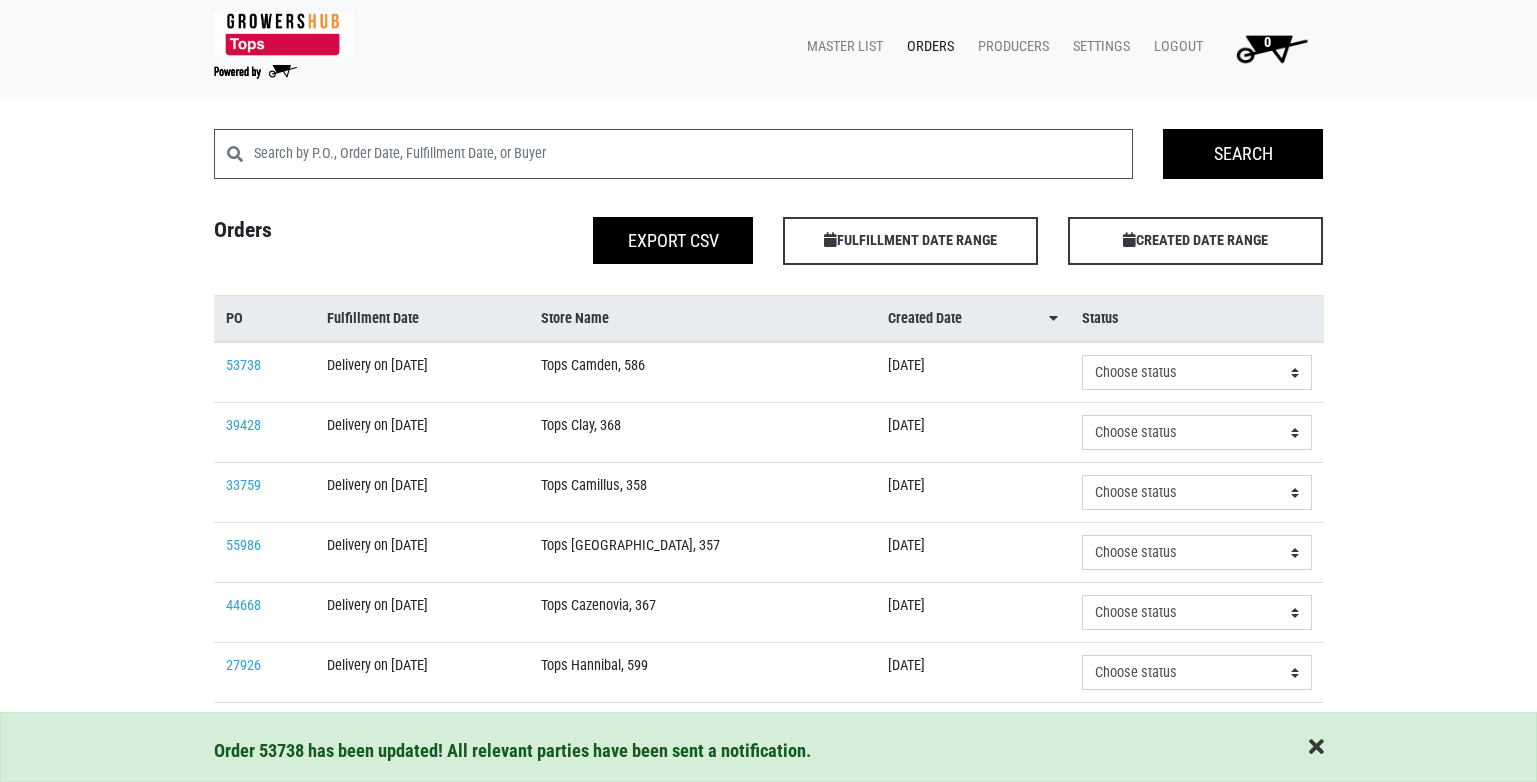 click at bounding box center [1316, 748] 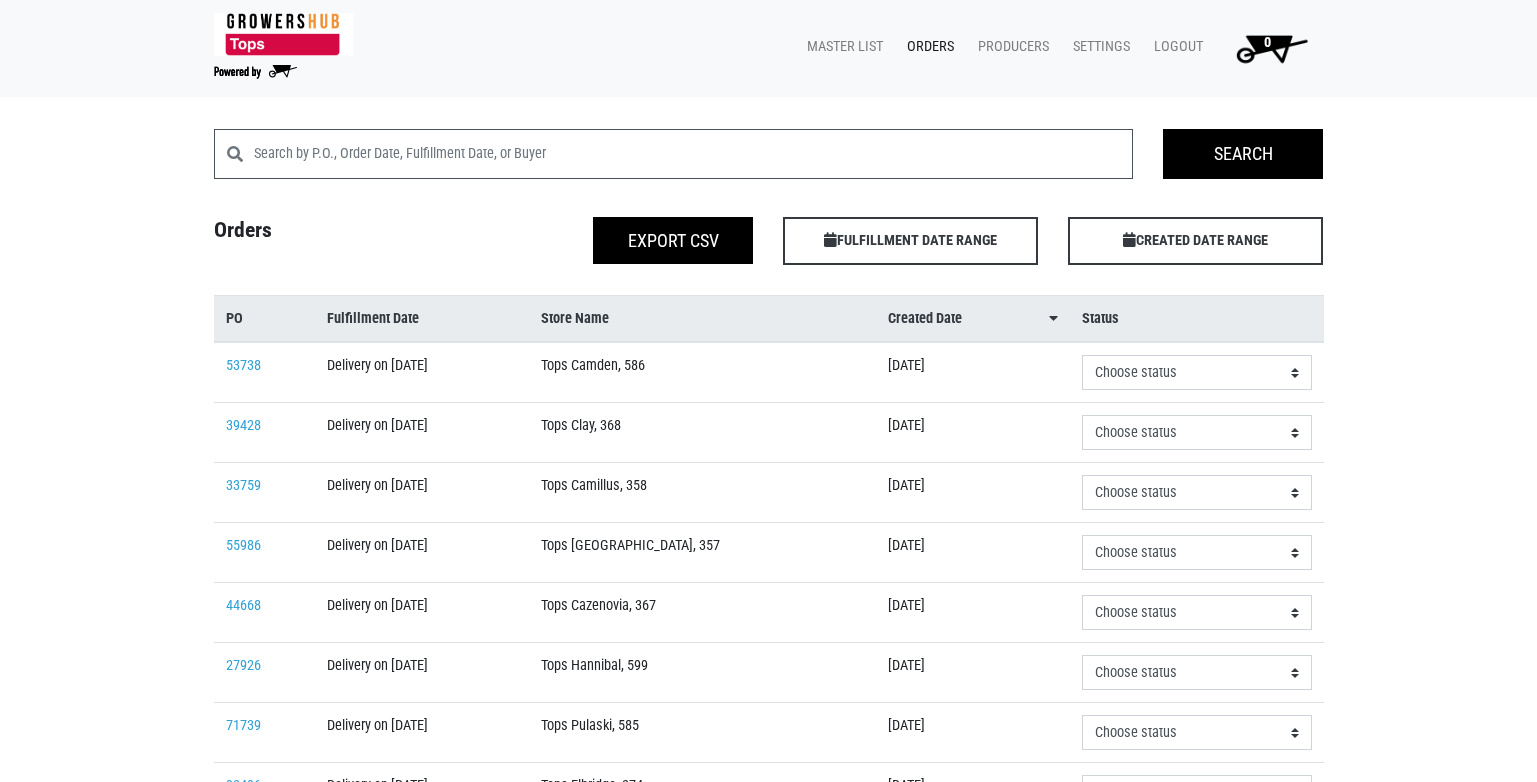 click on "Orders" at bounding box center [926, 47] 